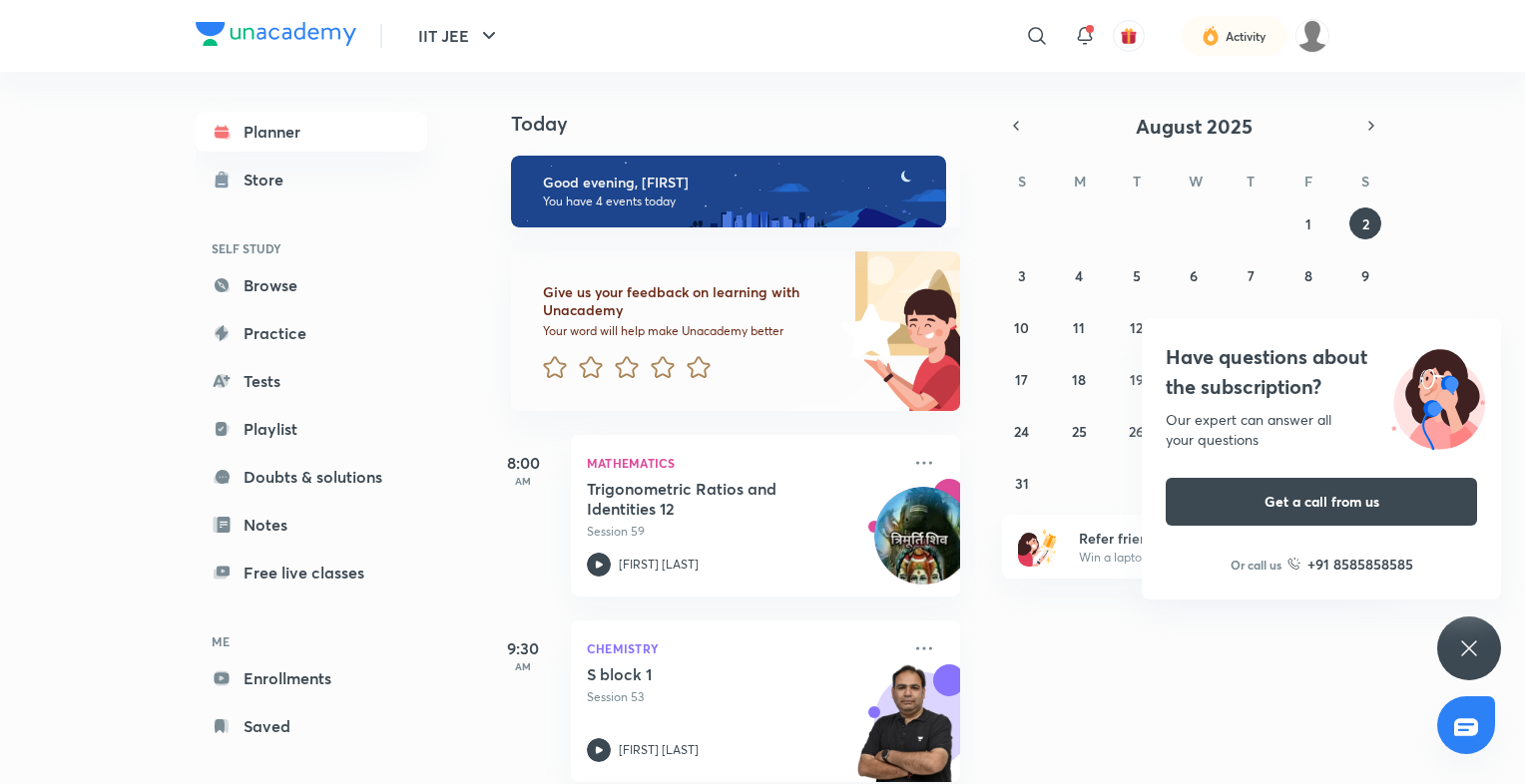 scroll, scrollTop: 0, scrollLeft: 0, axis: both 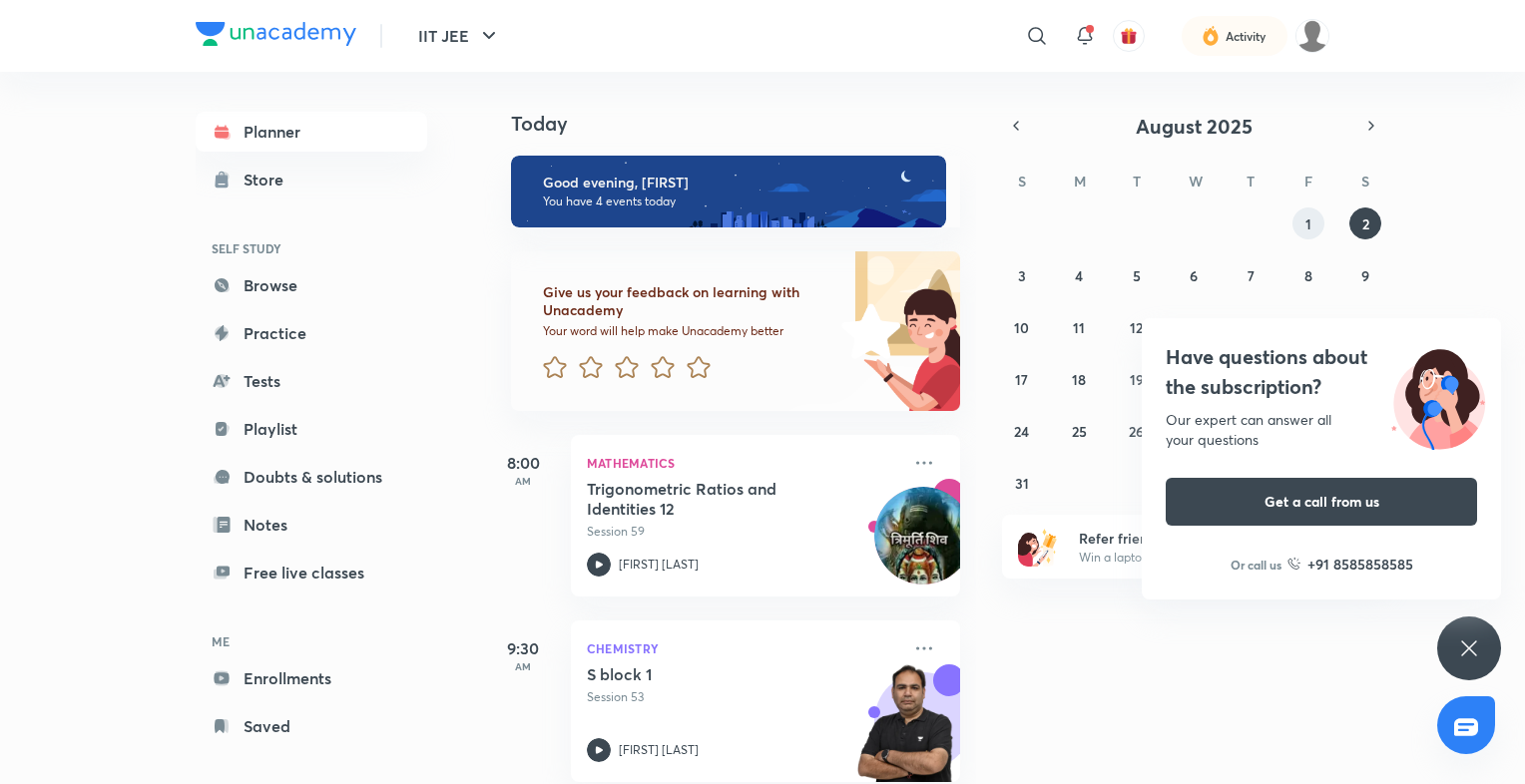 click on "1" at bounding box center [1308, 223] 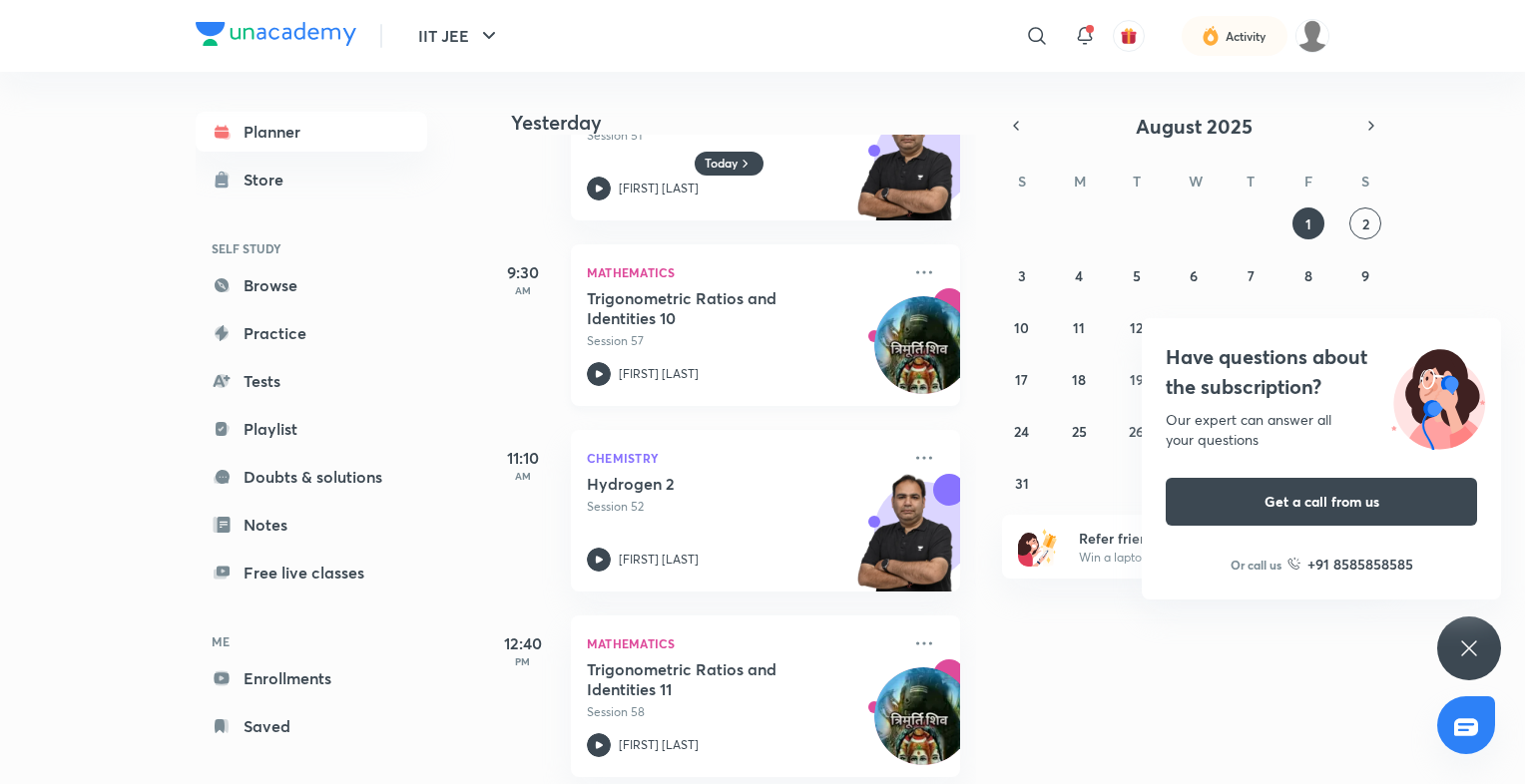 scroll, scrollTop: 0, scrollLeft: 0, axis: both 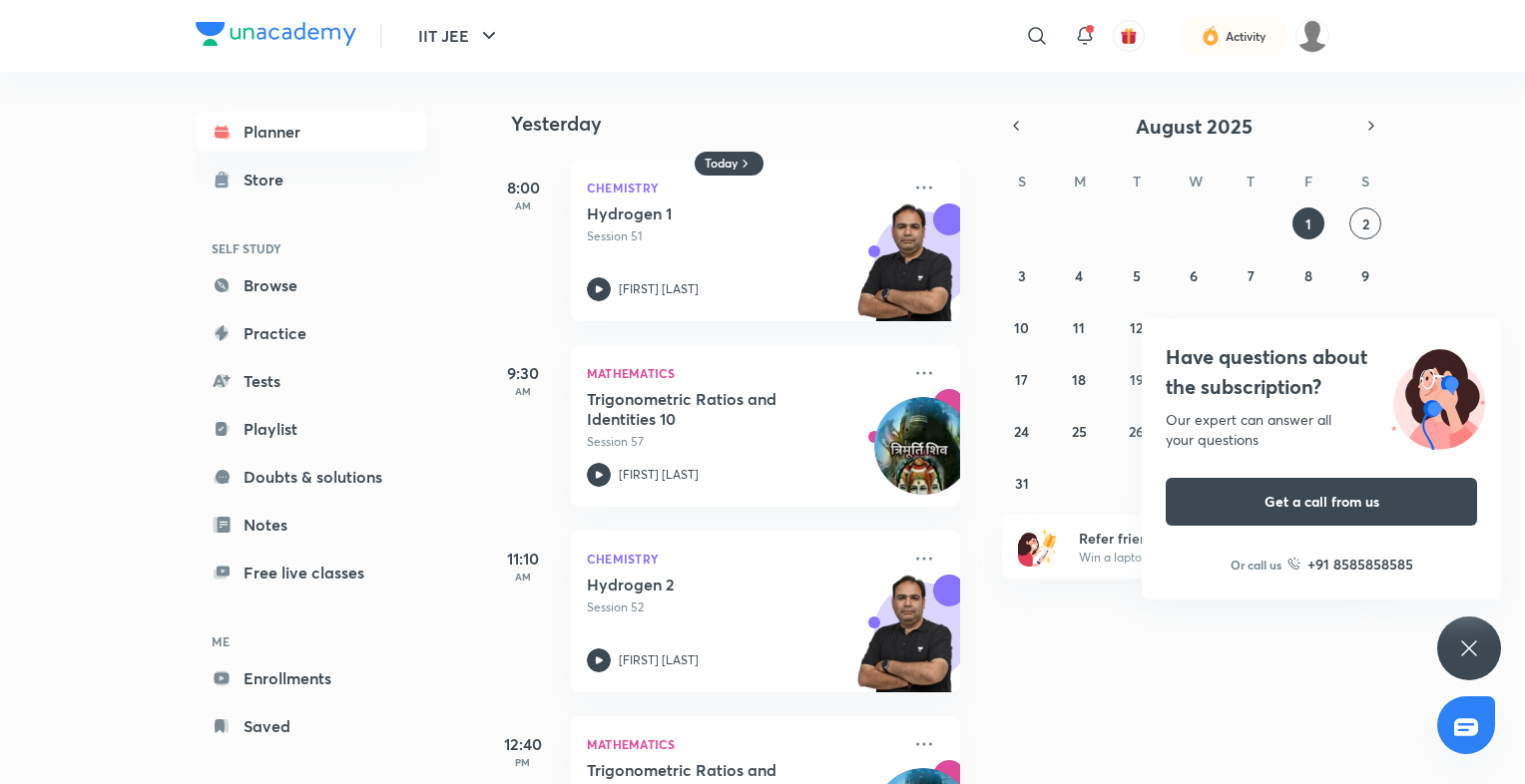 click on "August 2025" at bounding box center [1194, 126] 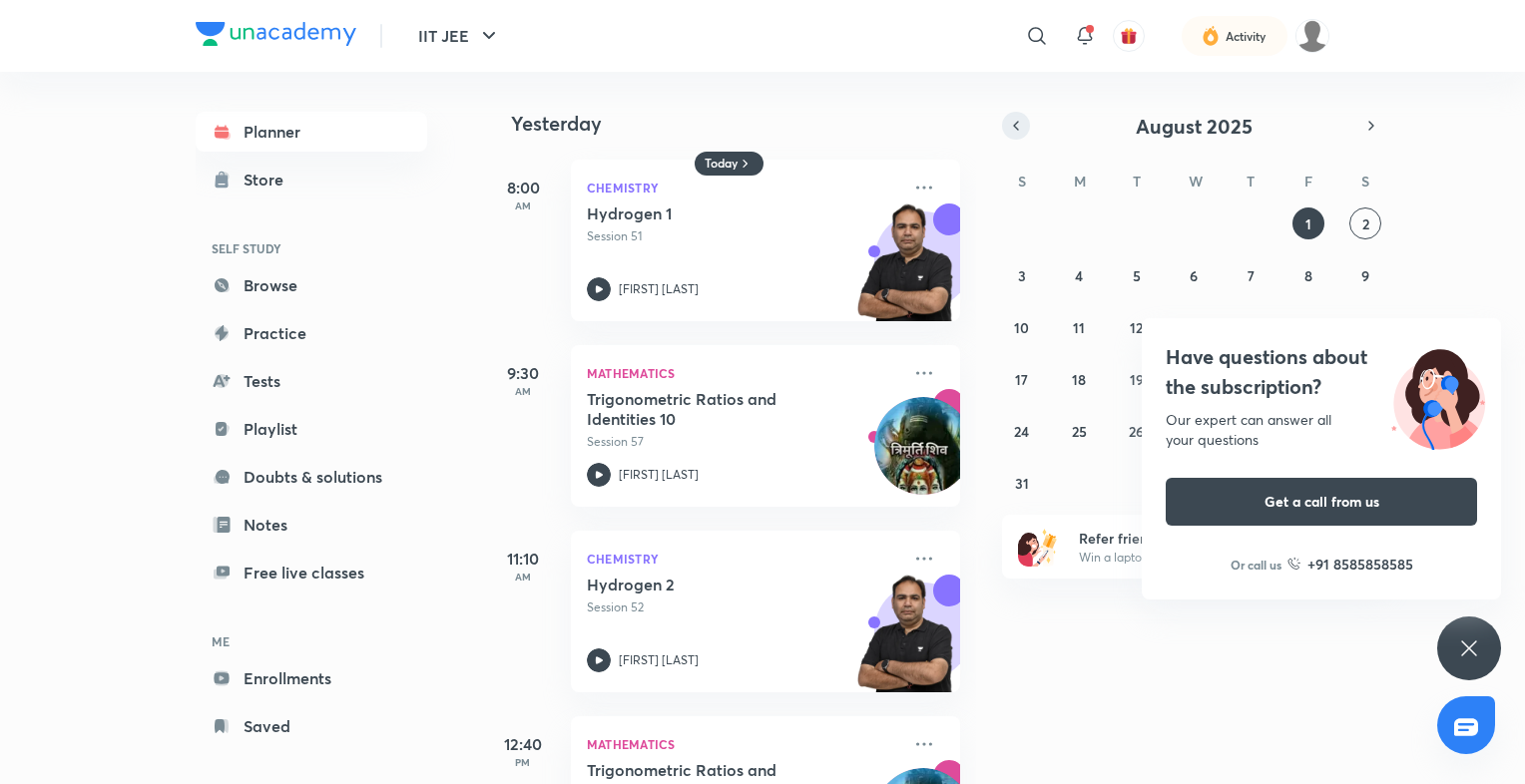click 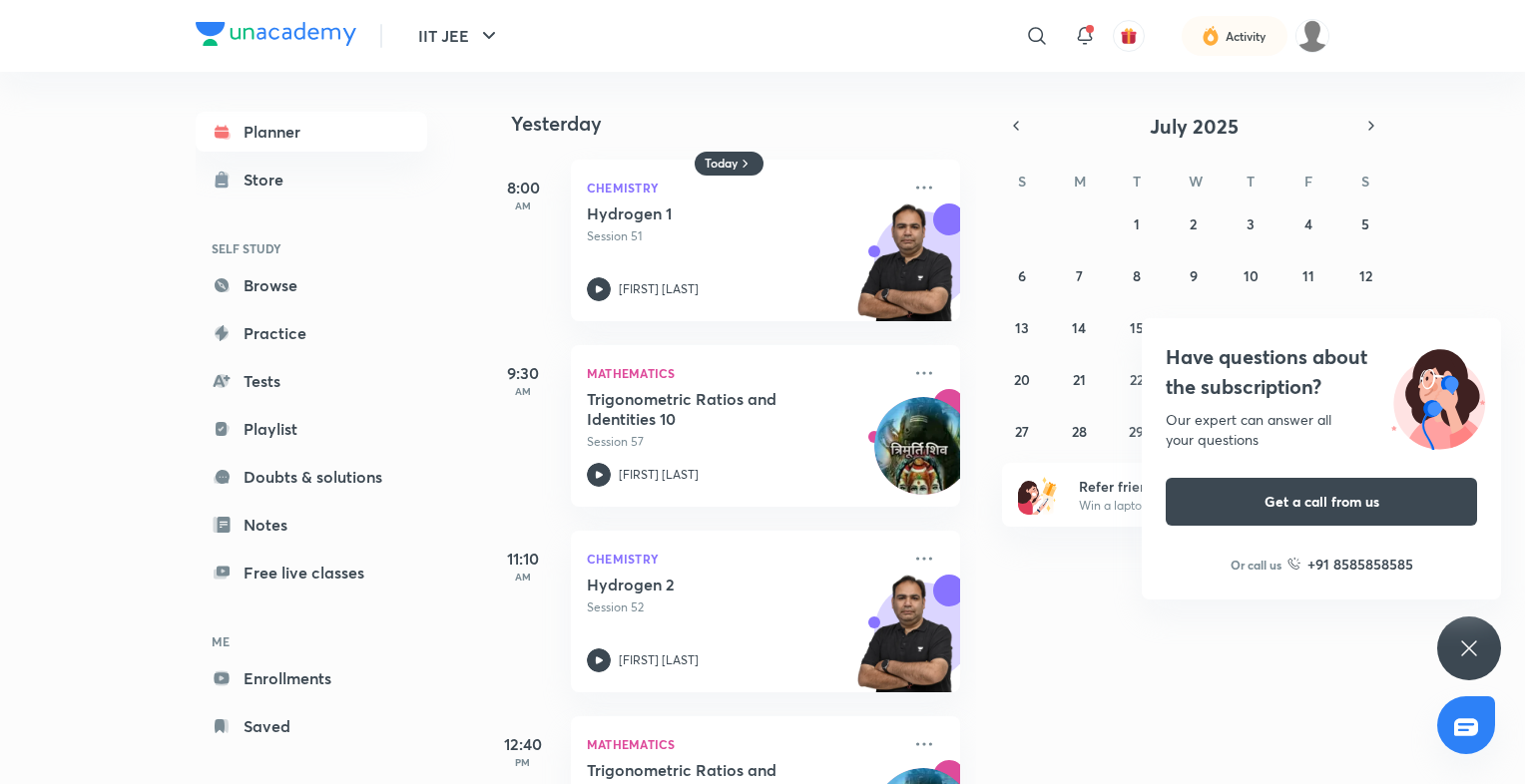 click 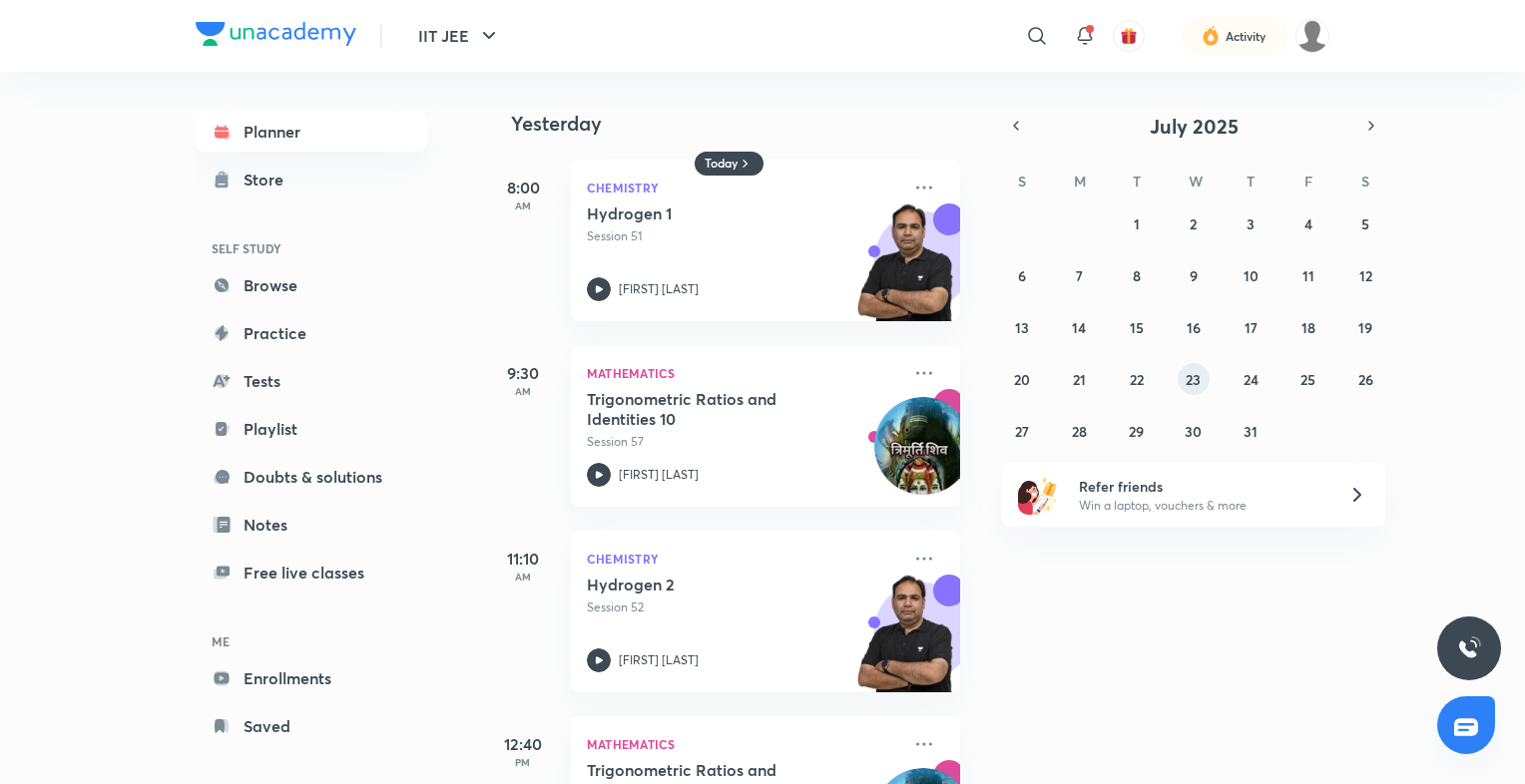 click on "23" at bounding box center [1193, 379] 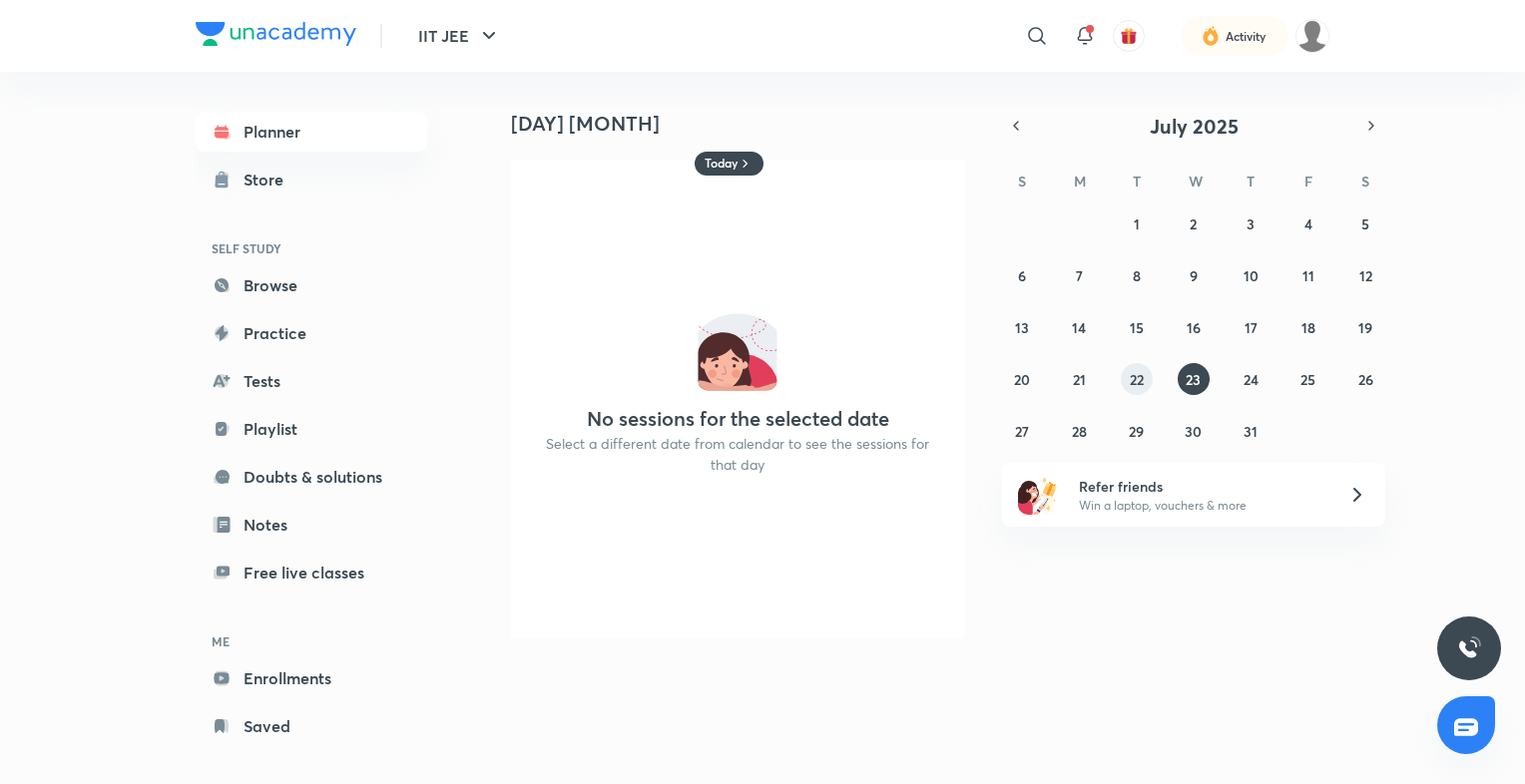 click on "22" at bounding box center (1137, 379) 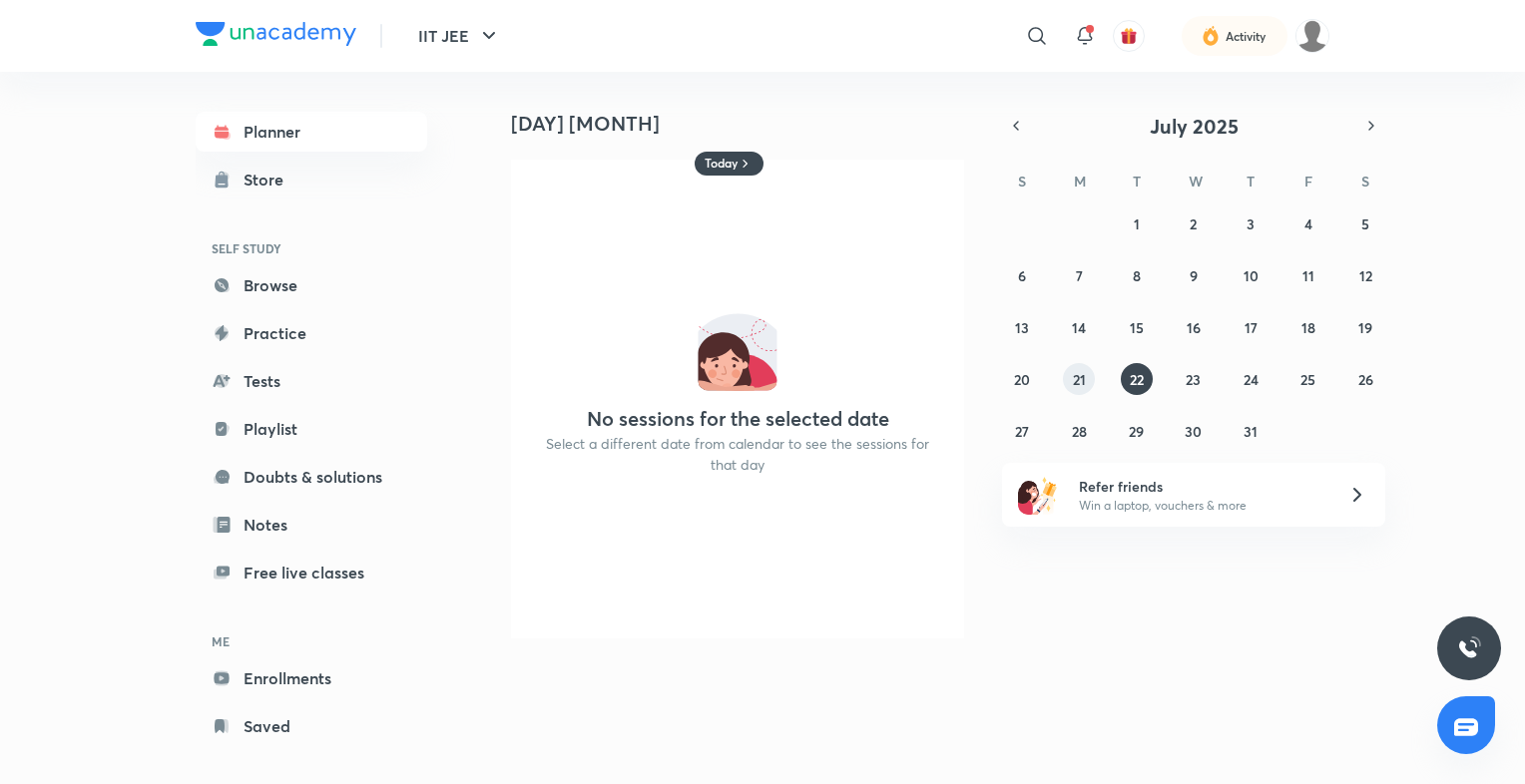 click on "21" at bounding box center [1079, 379] 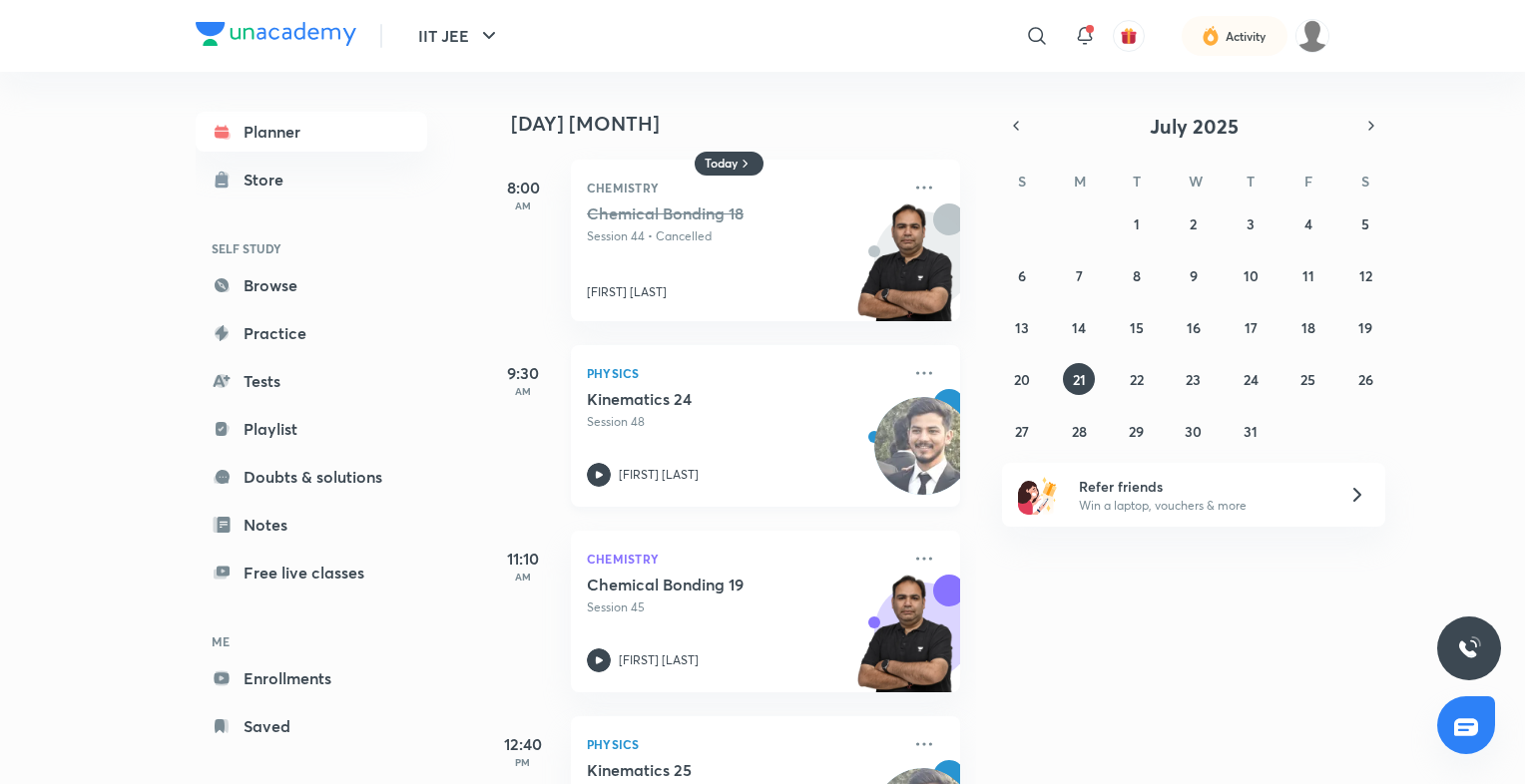 scroll, scrollTop: 125, scrollLeft: 0, axis: vertical 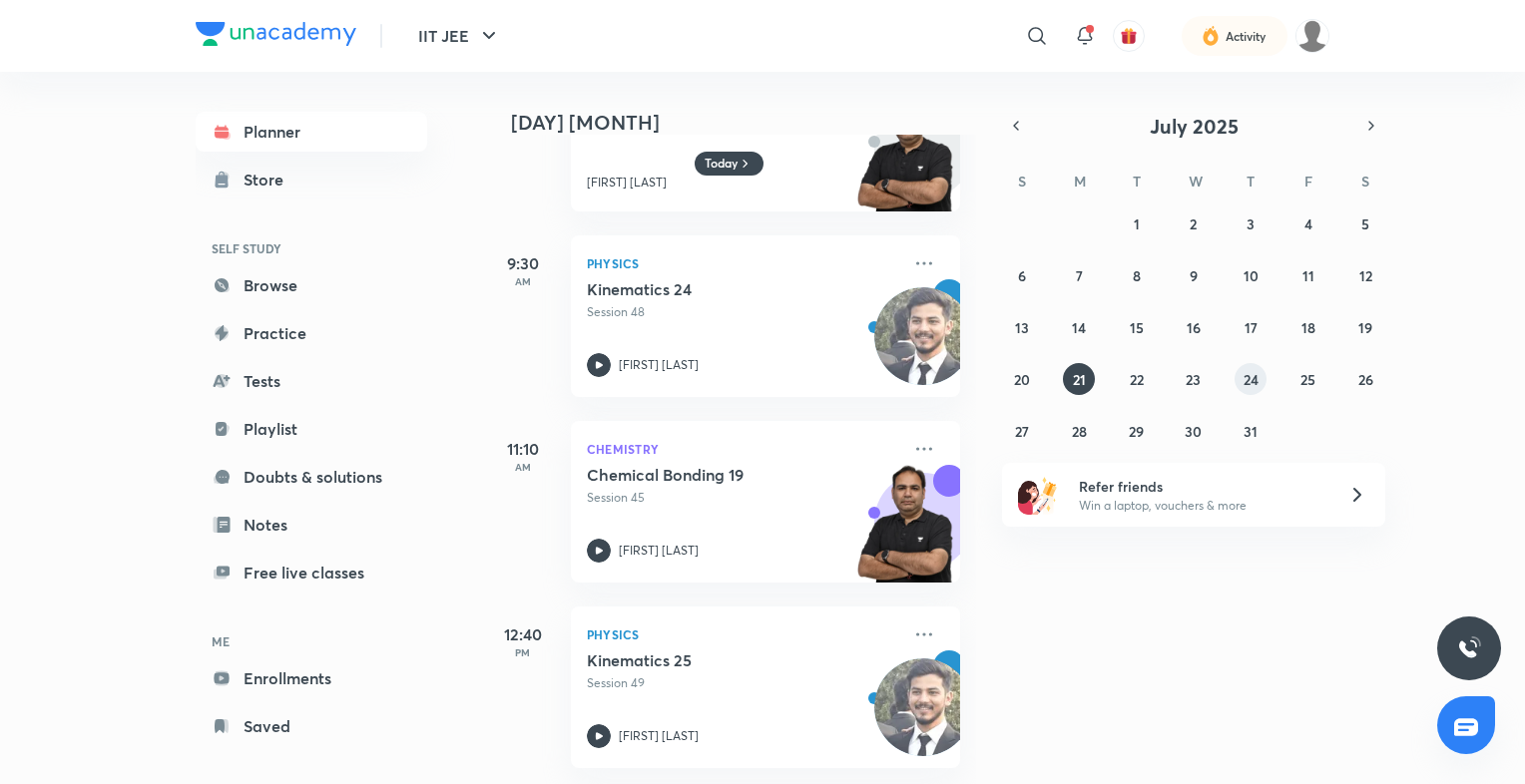 click on "24" at bounding box center [1251, 379] 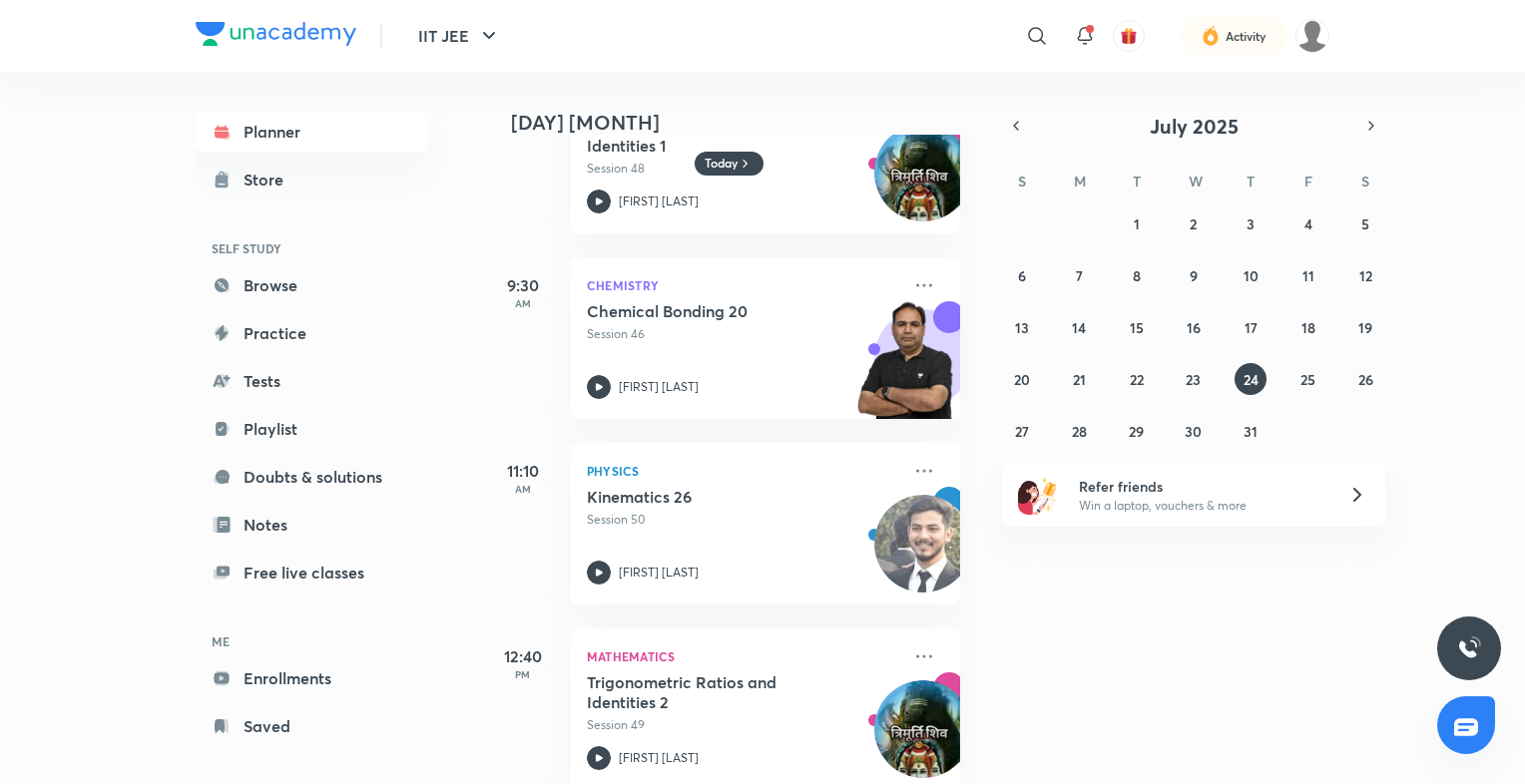 scroll, scrollTop: 86, scrollLeft: 0, axis: vertical 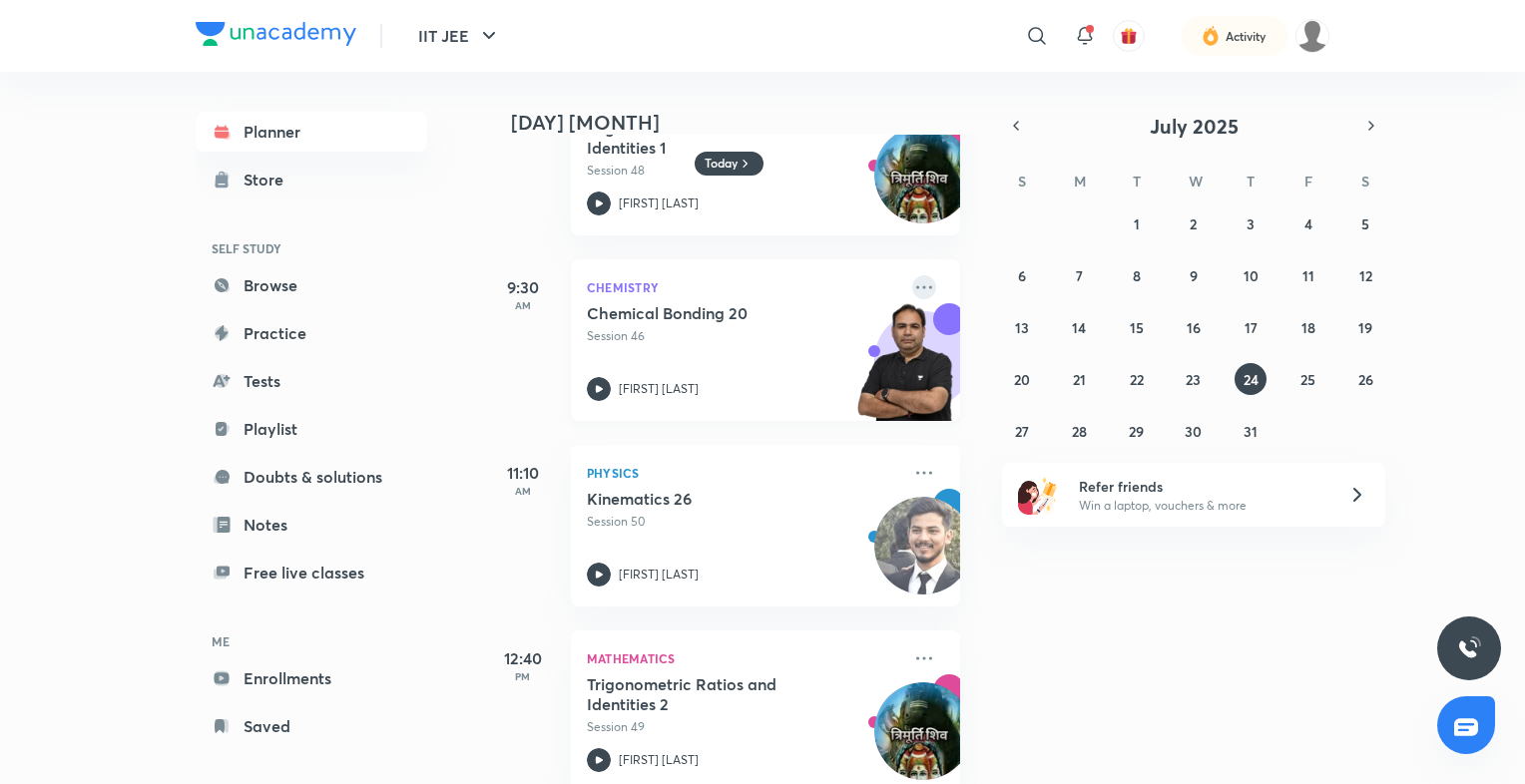 click 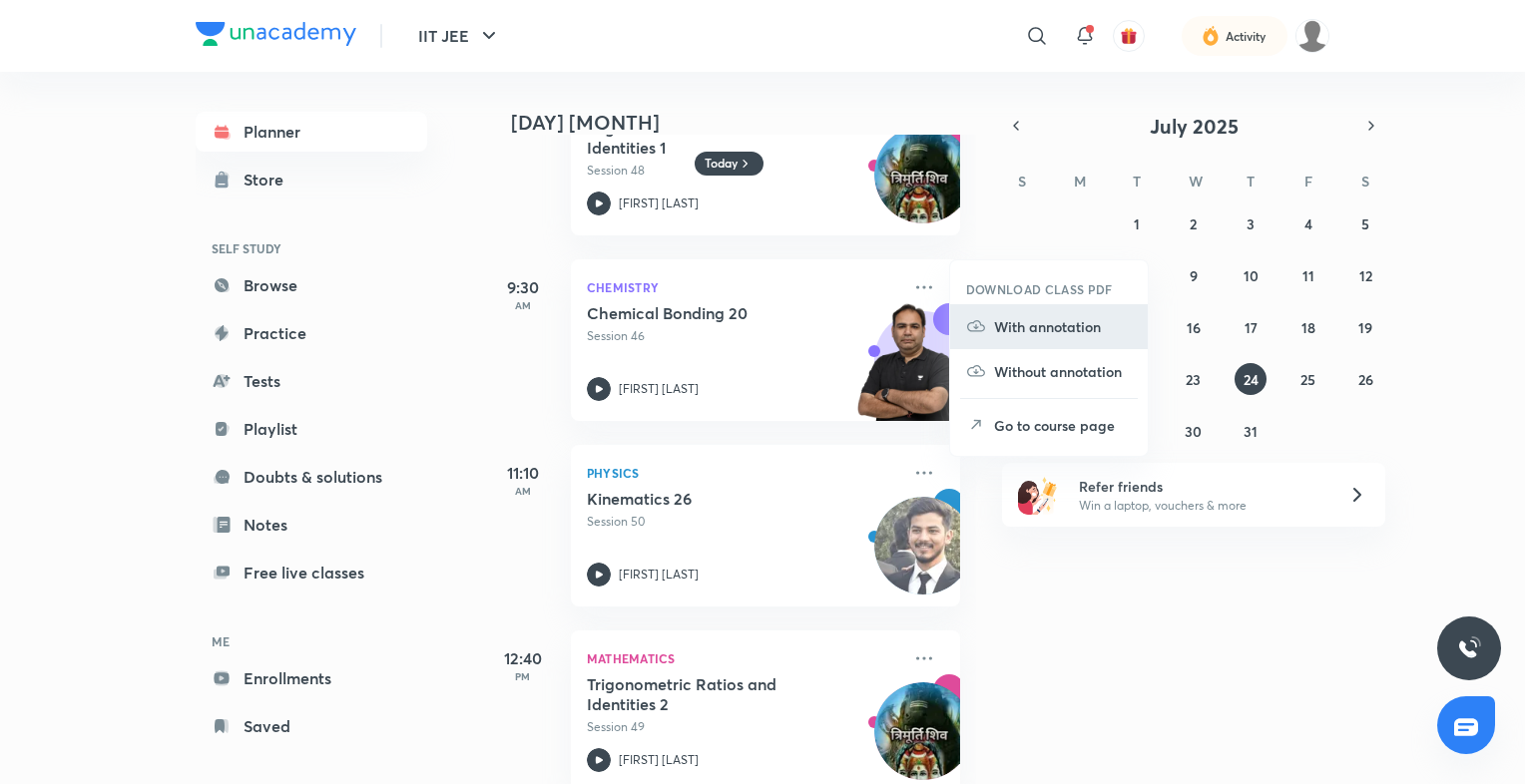 click on "With annotation" at bounding box center (1063, 326) 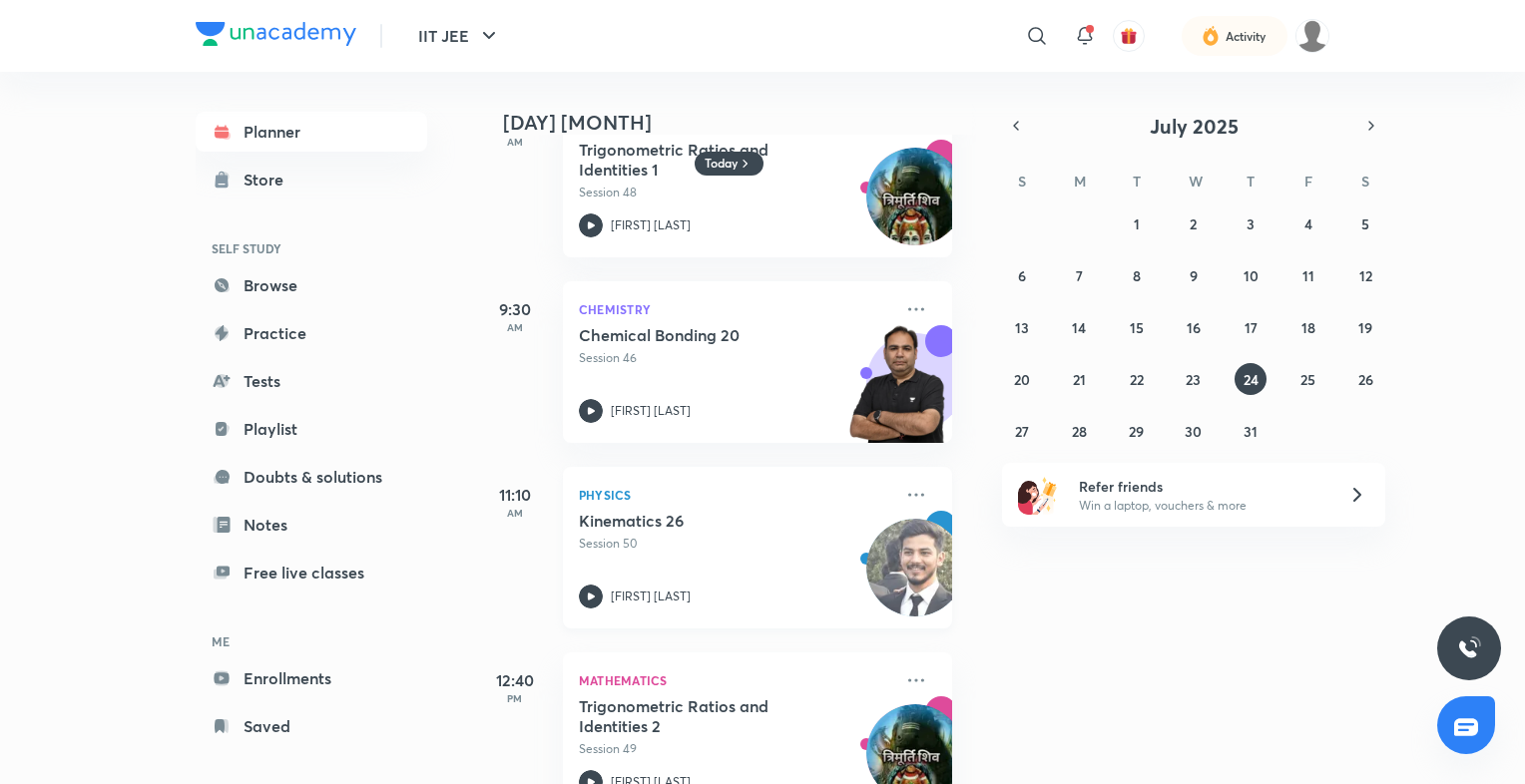 scroll, scrollTop: 70, scrollLeft: 8, axis: both 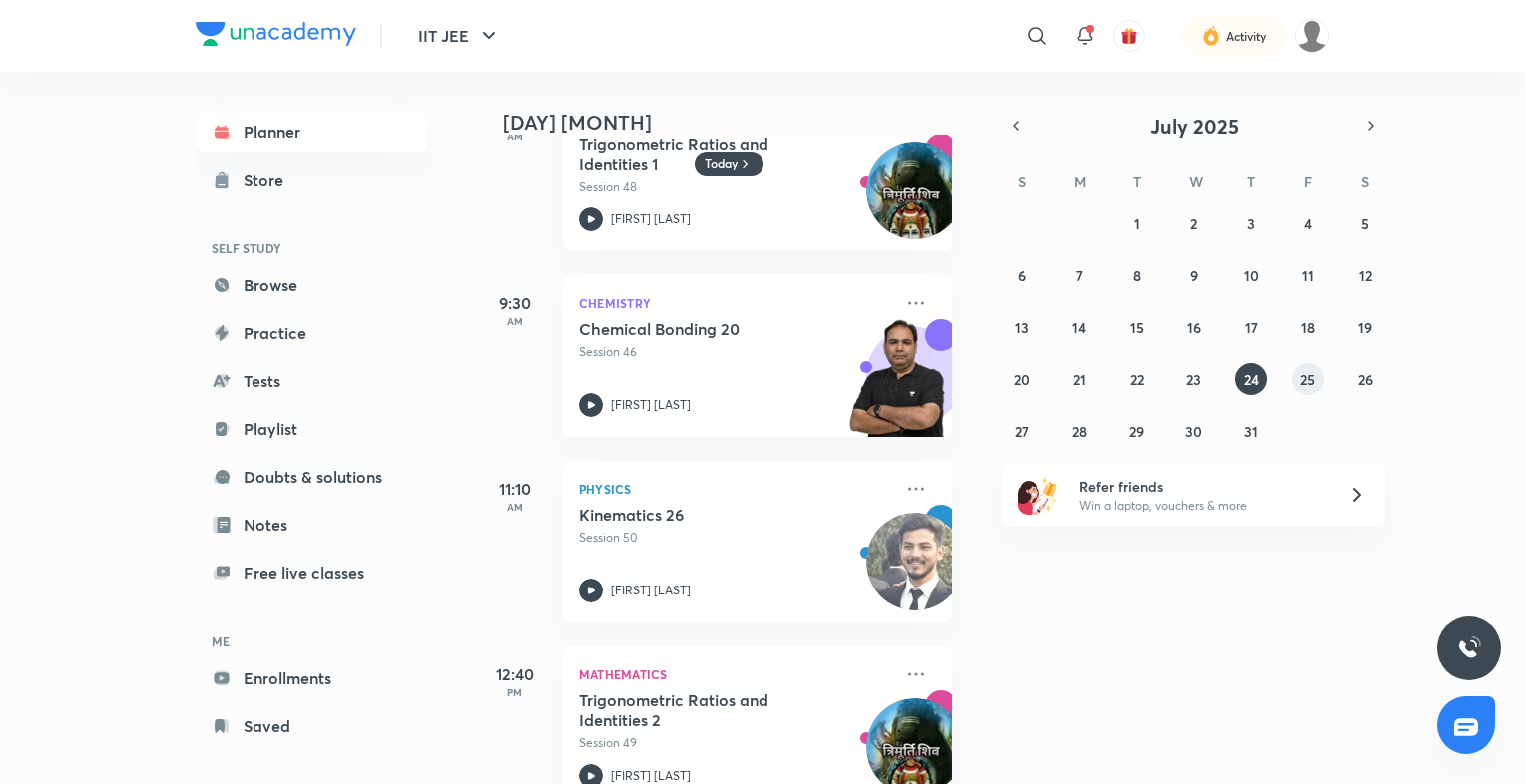 click on "25" at bounding box center (1307, 379) 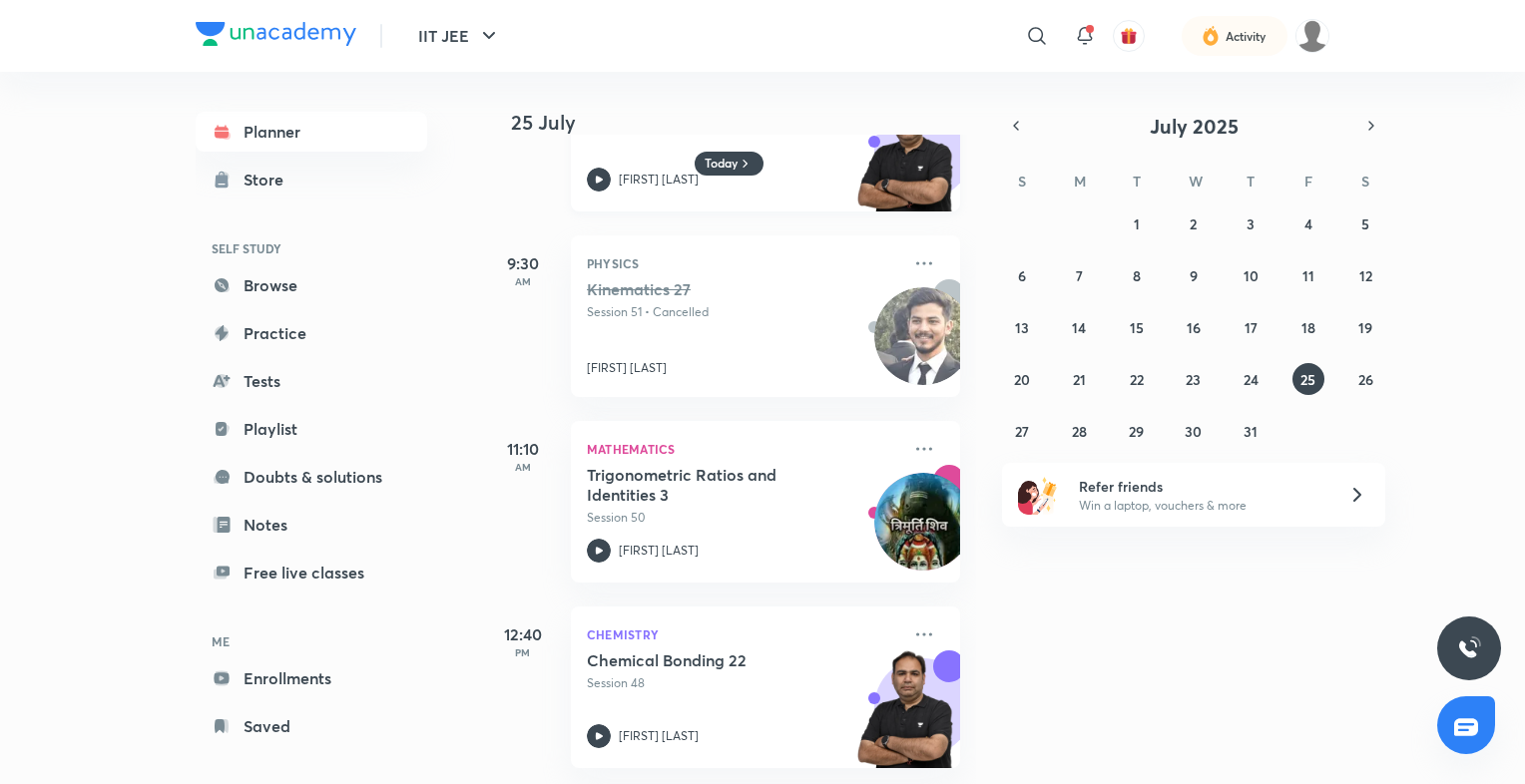 scroll, scrollTop: 0, scrollLeft: 0, axis: both 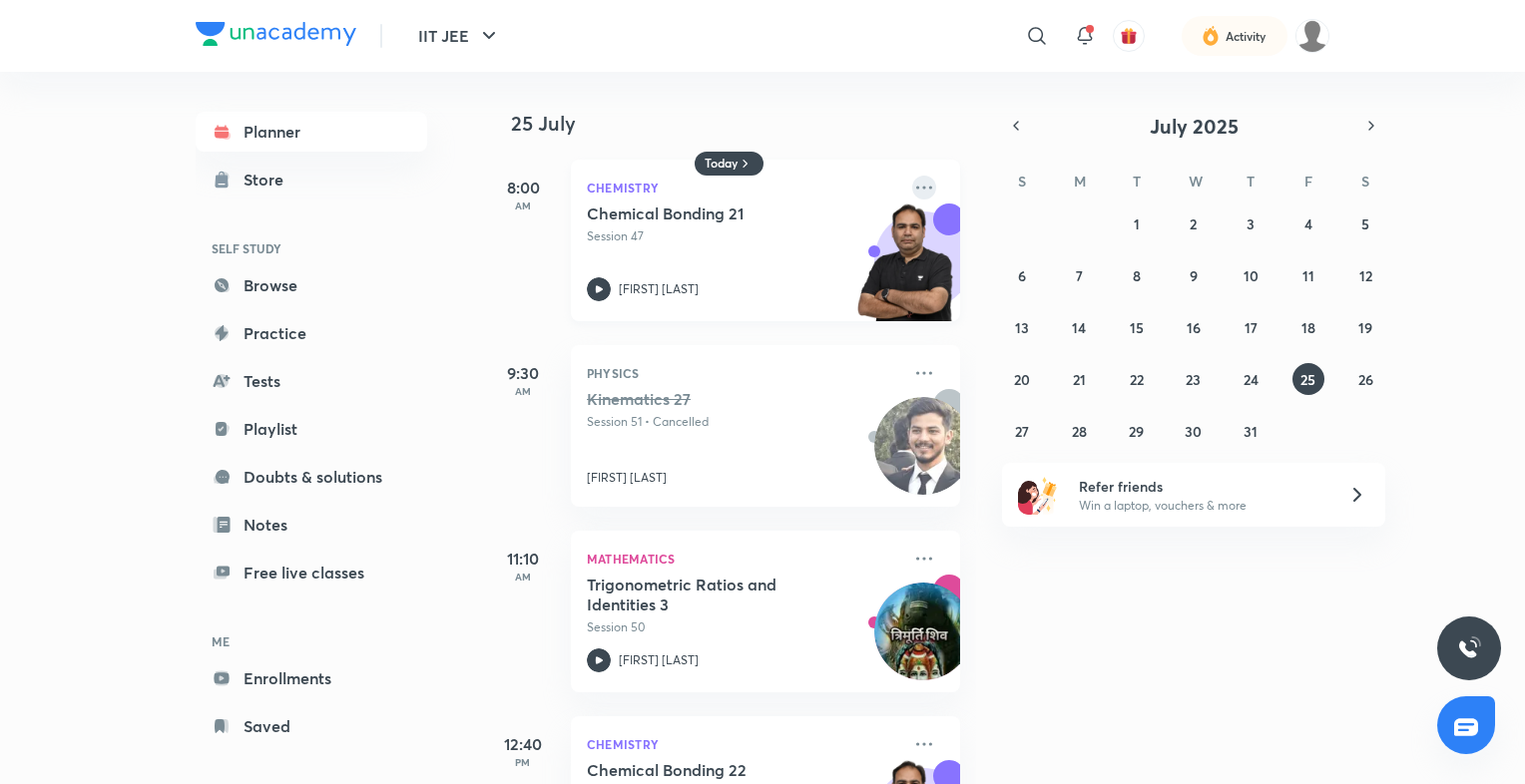 click 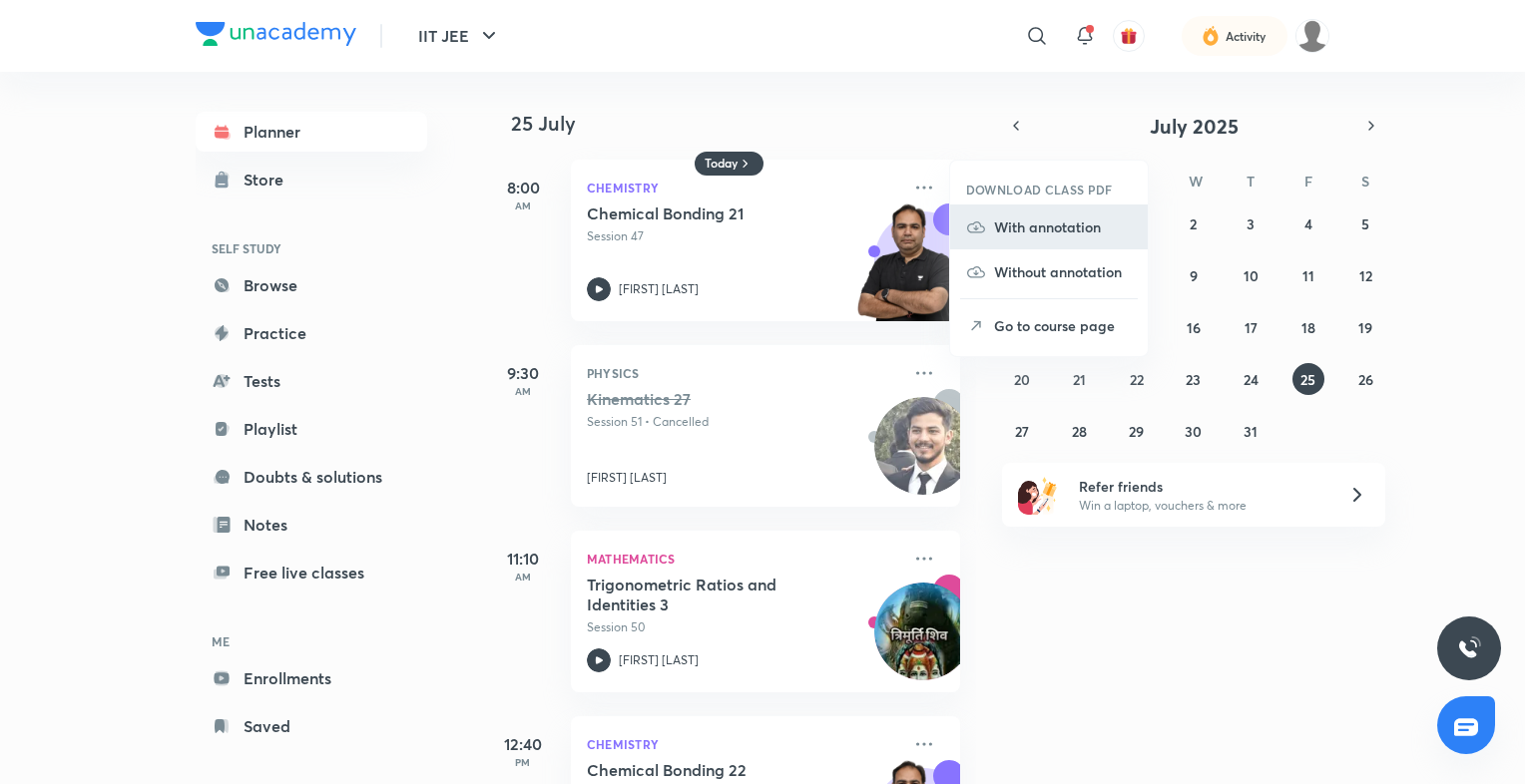 click on "With annotation" at bounding box center [1063, 226] 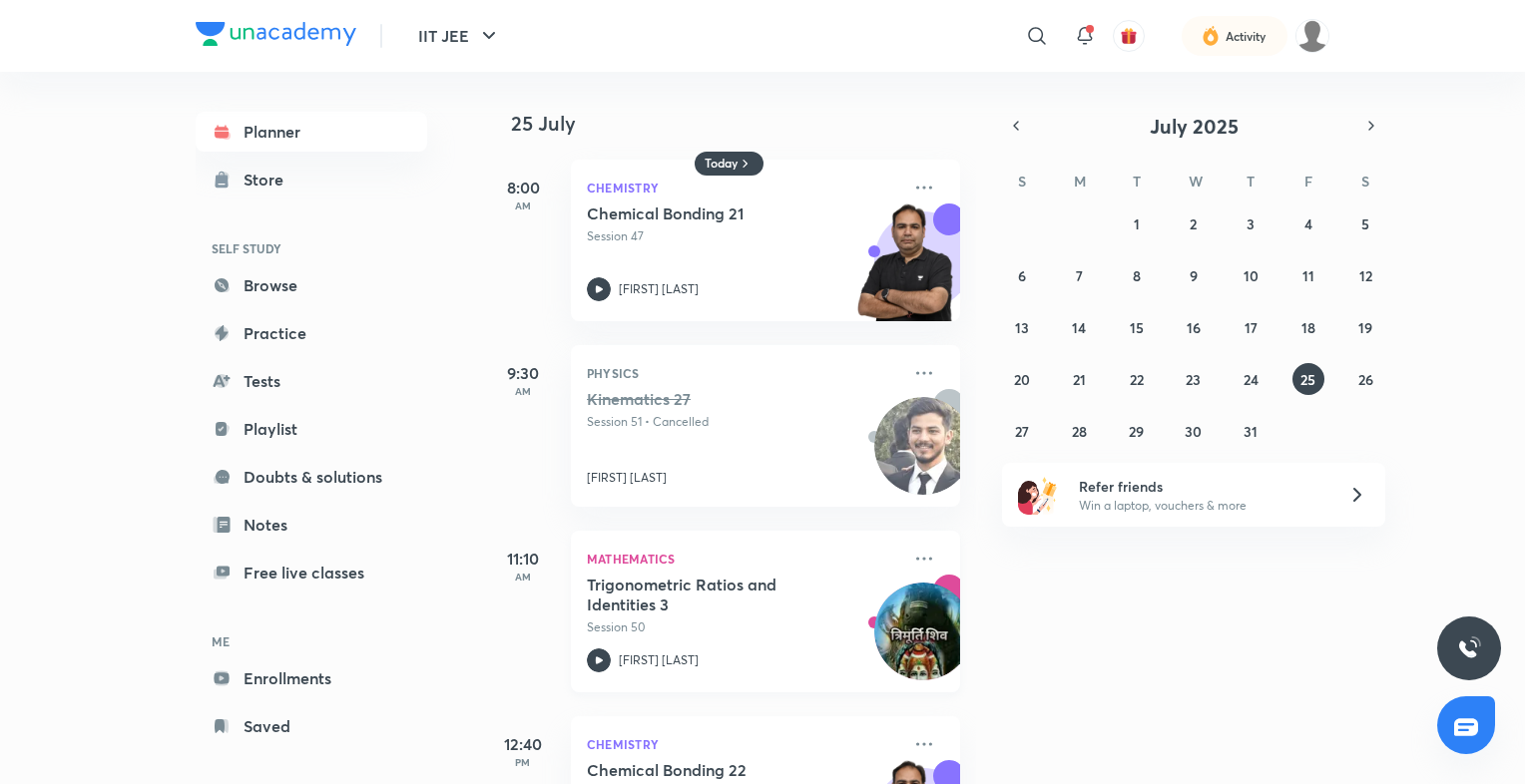 scroll, scrollTop: 125, scrollLeft: 0, axis: vertical 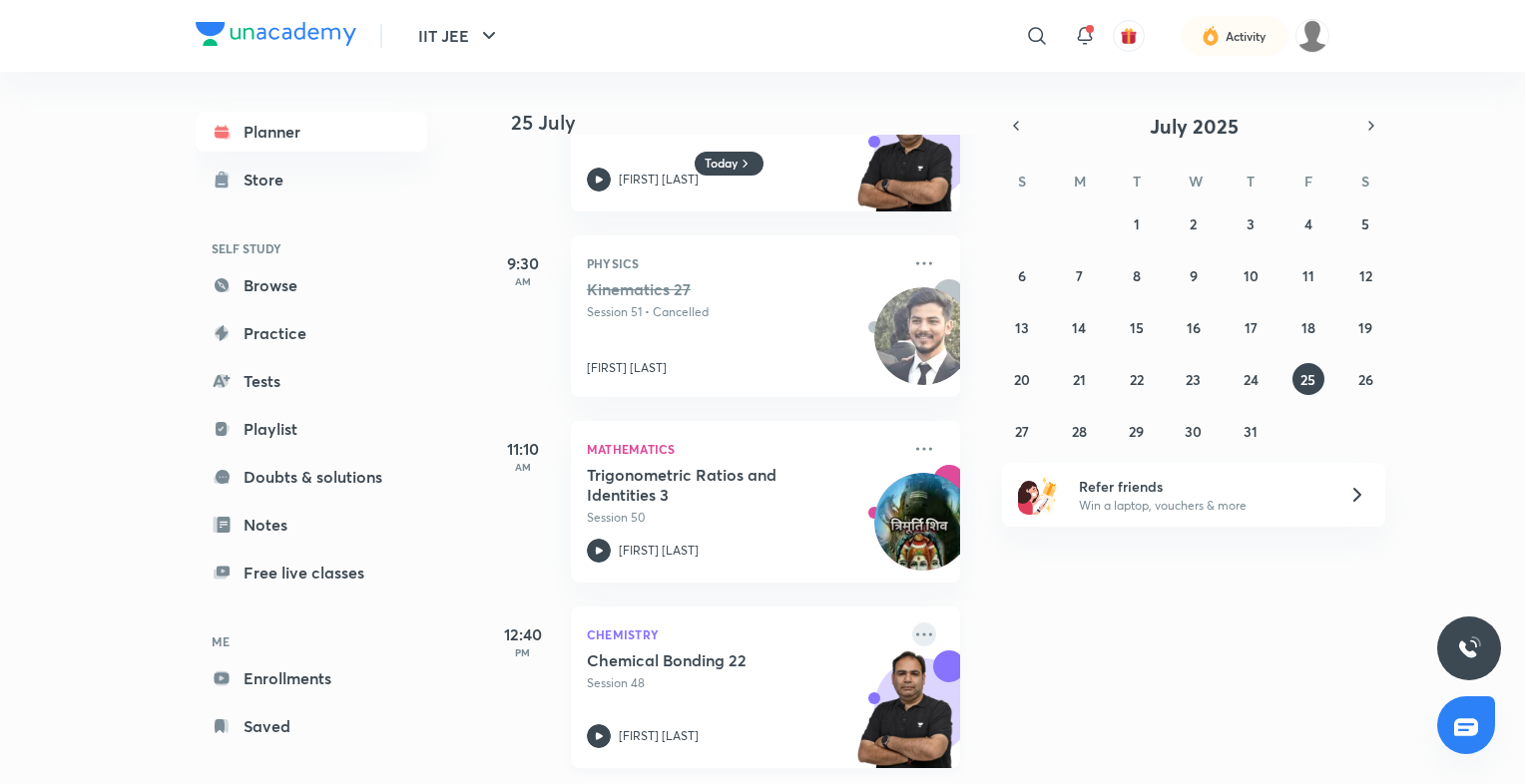 click 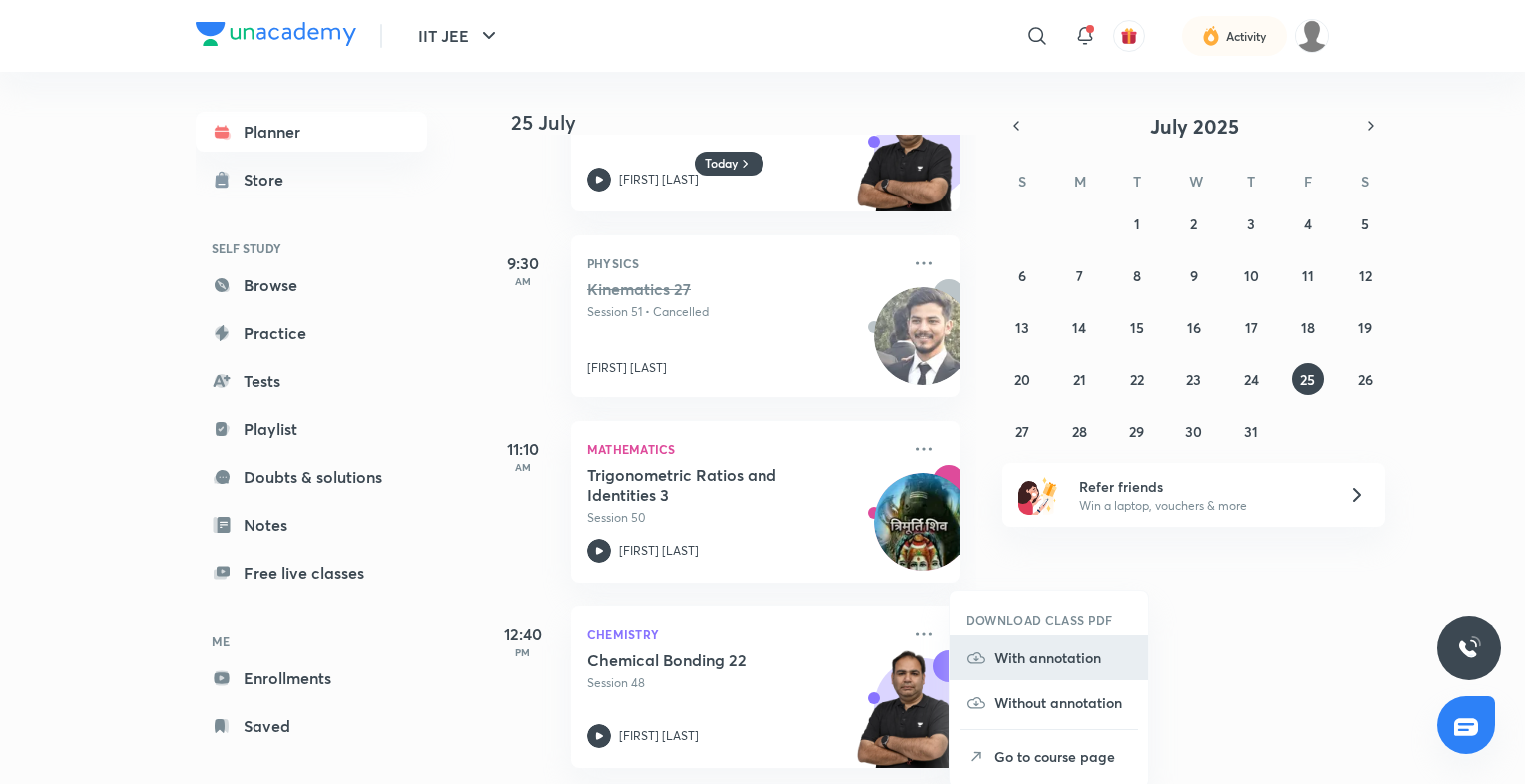 click on "With annotation" at bounding box center (1063, 657) 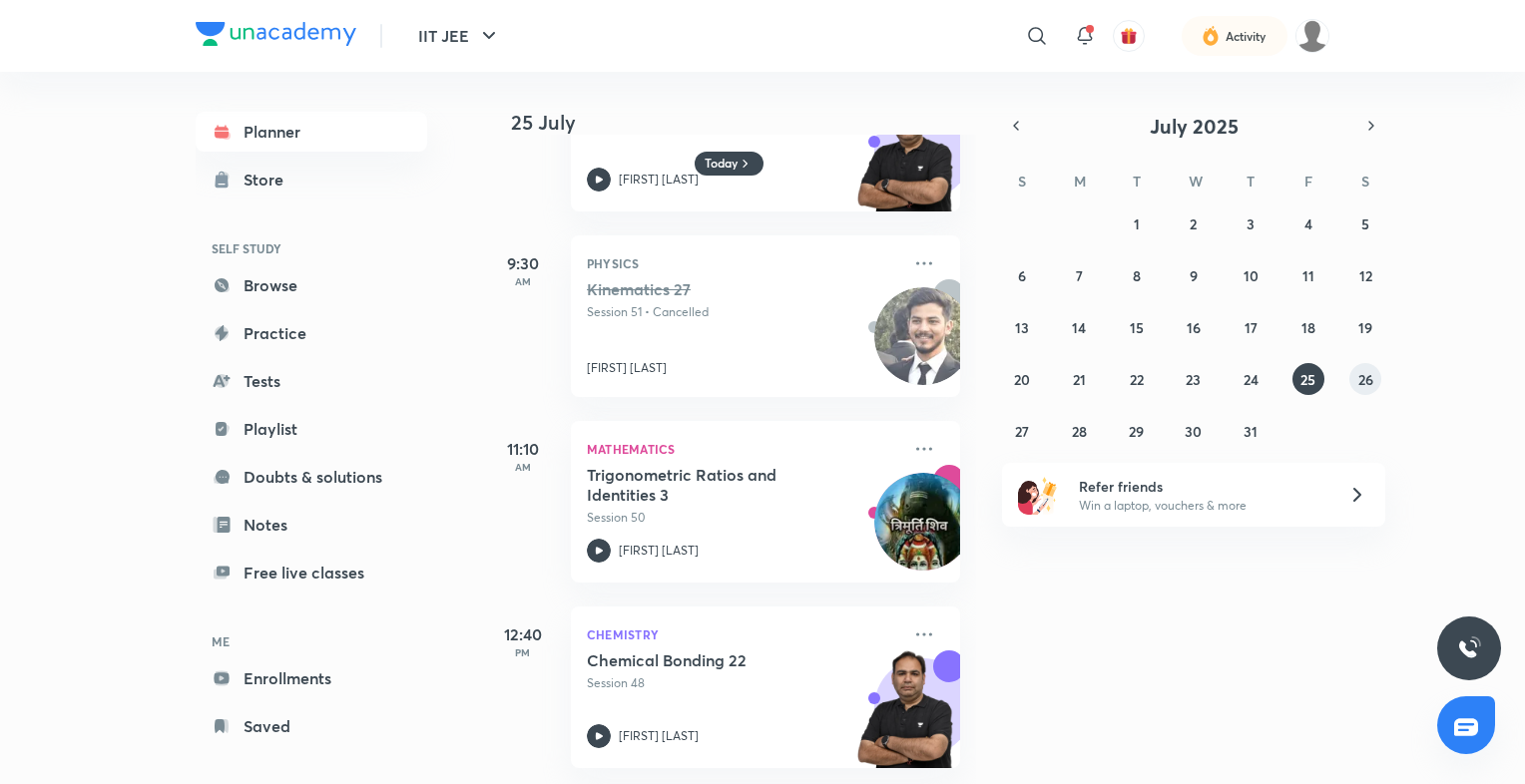 click on "26" at bounding box center (1365, 379) 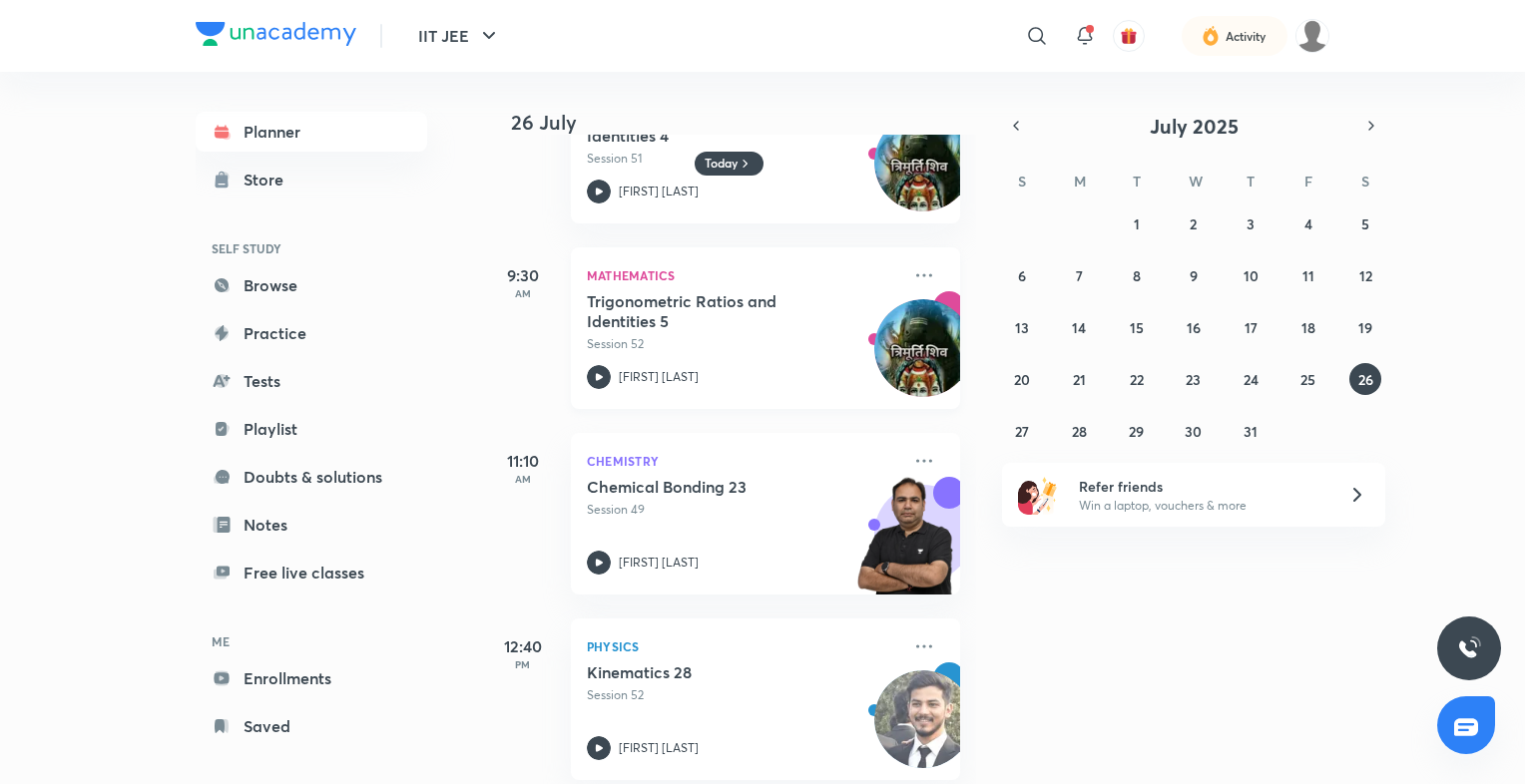 scroll, scrollTop: 125, scrollLeft: 0, axis: vertical 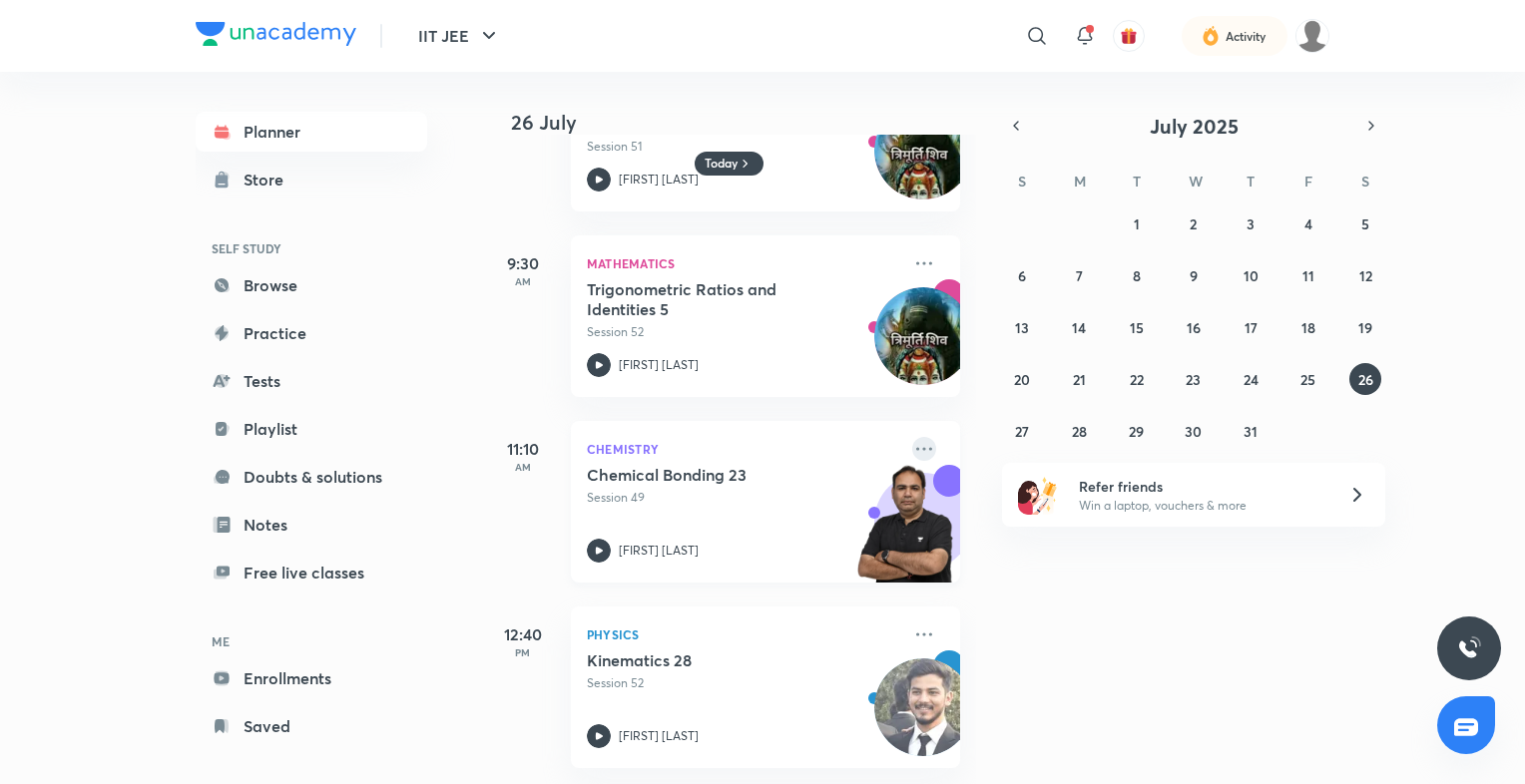 click 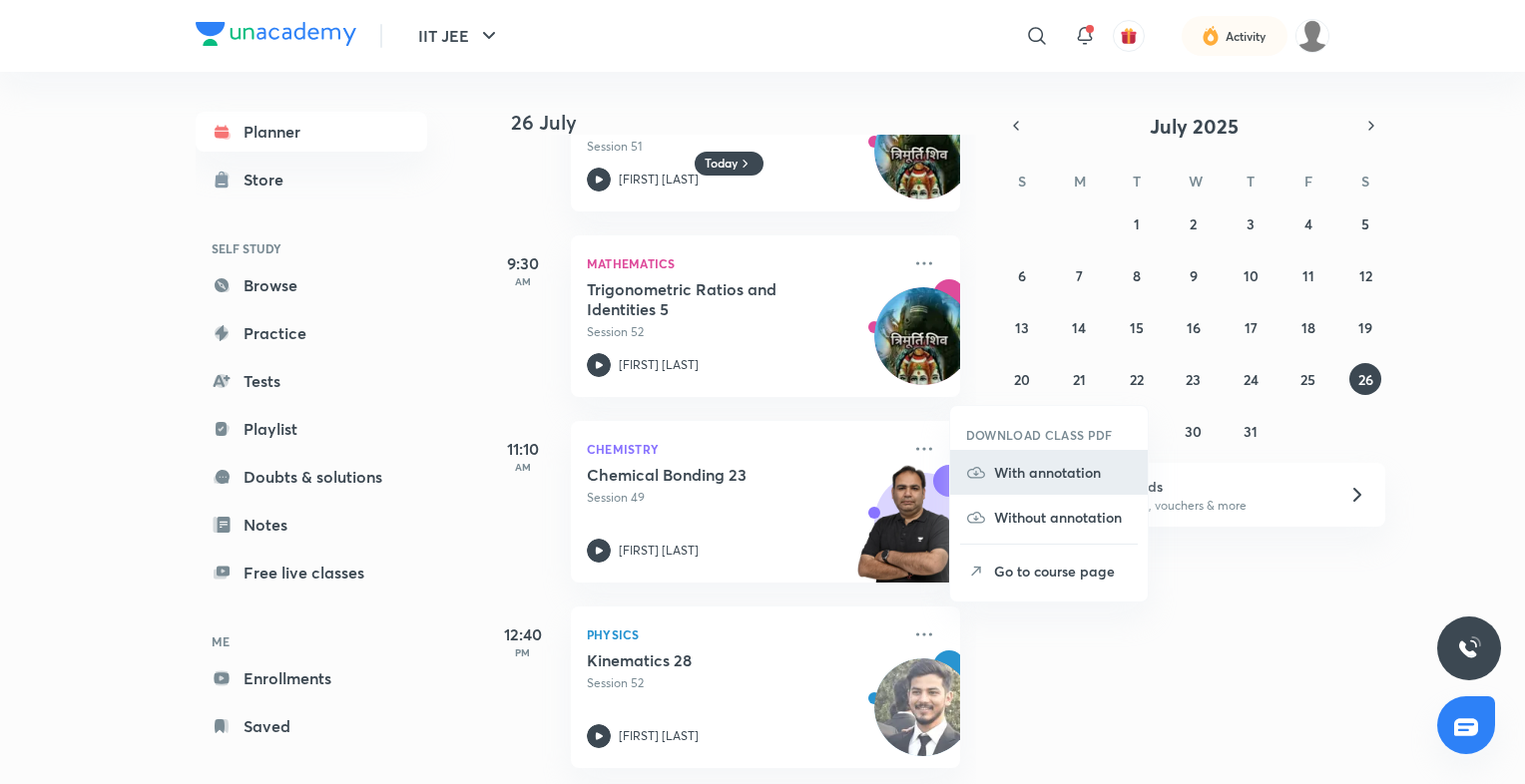 click on "With annotation" at bounding box center (1063, 472) 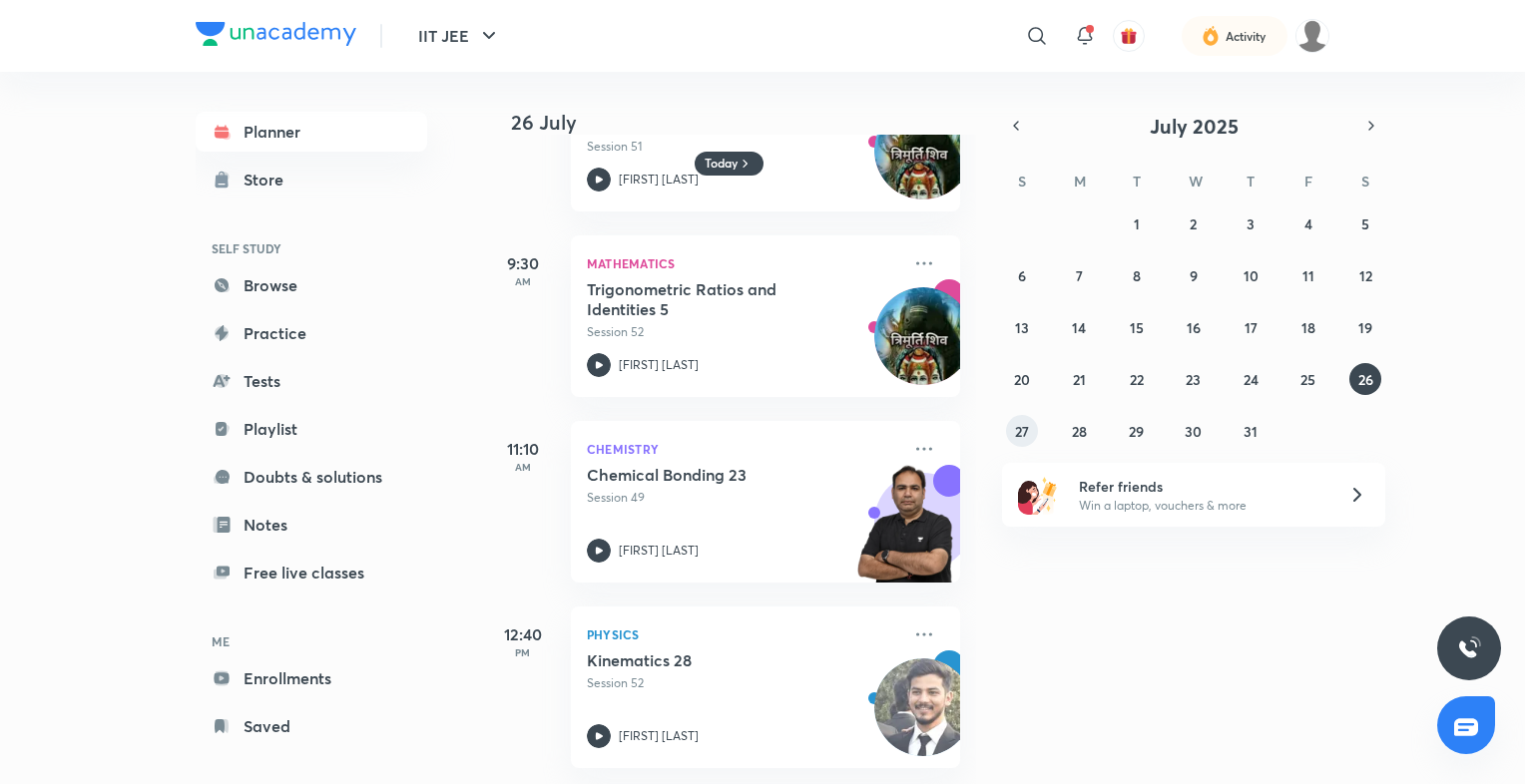 click on "27" at bounding box center (1022, 431) 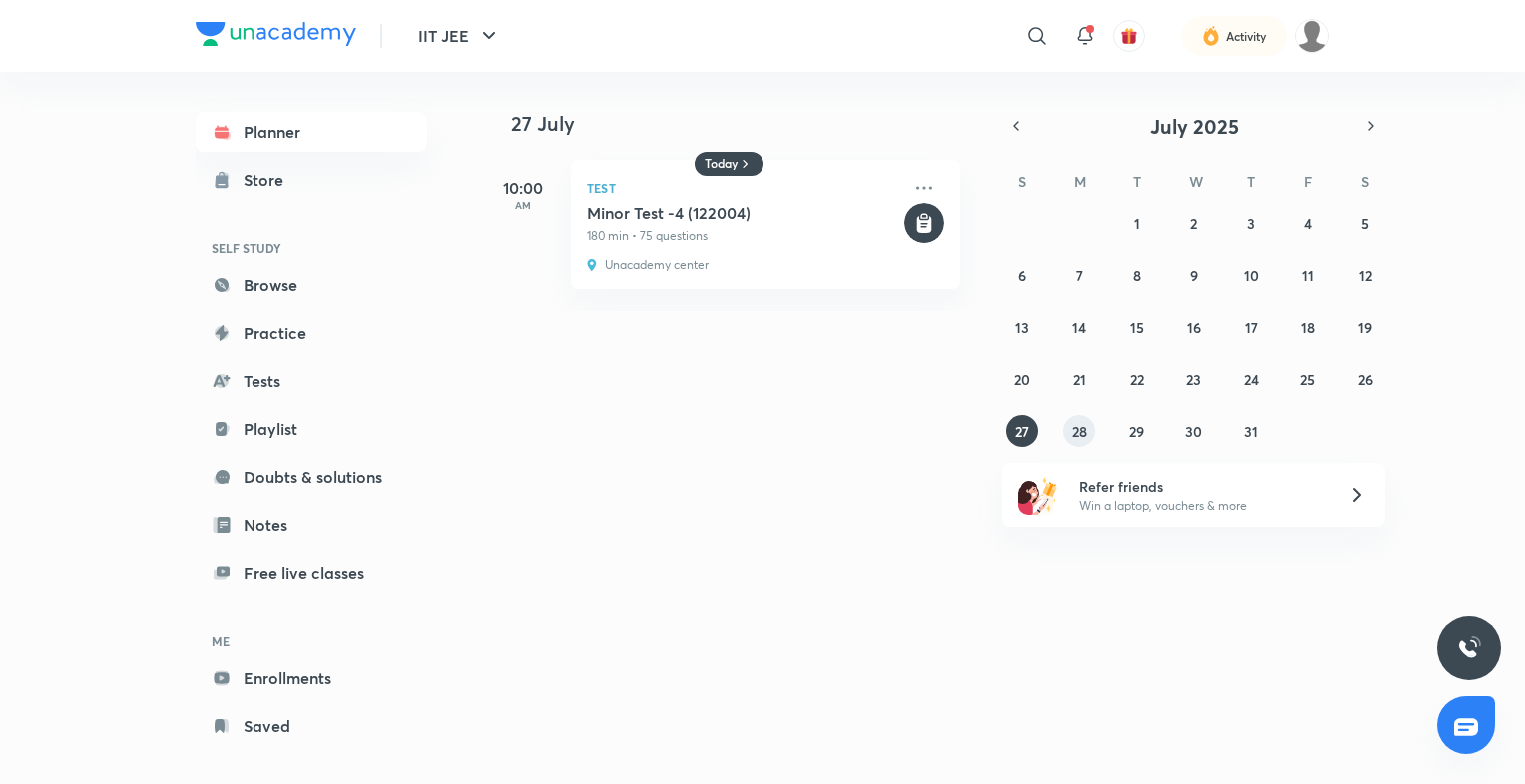 click on "28" at bounding box center (1079, 431) 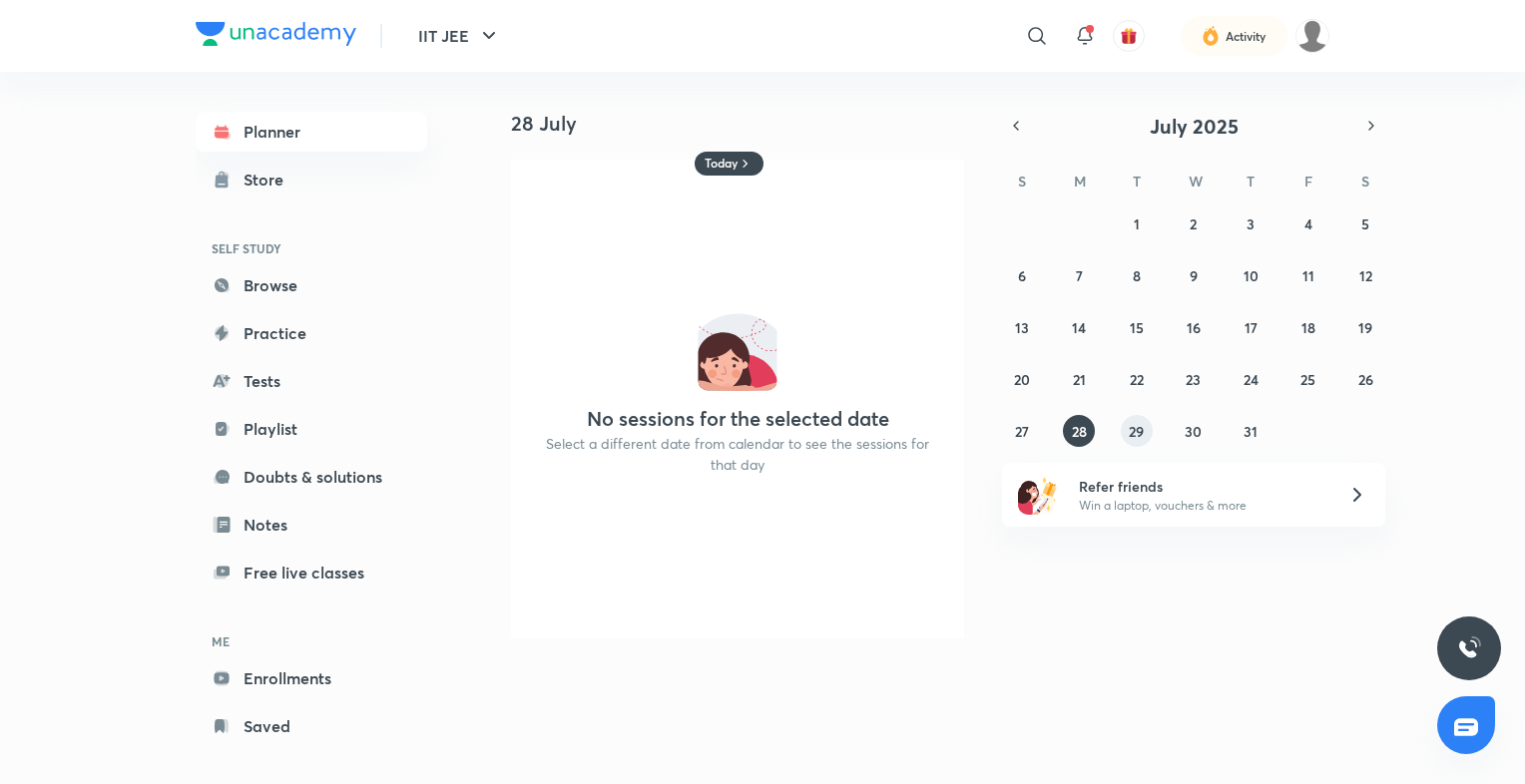 click on "29" at bounding box center (1136, 431) 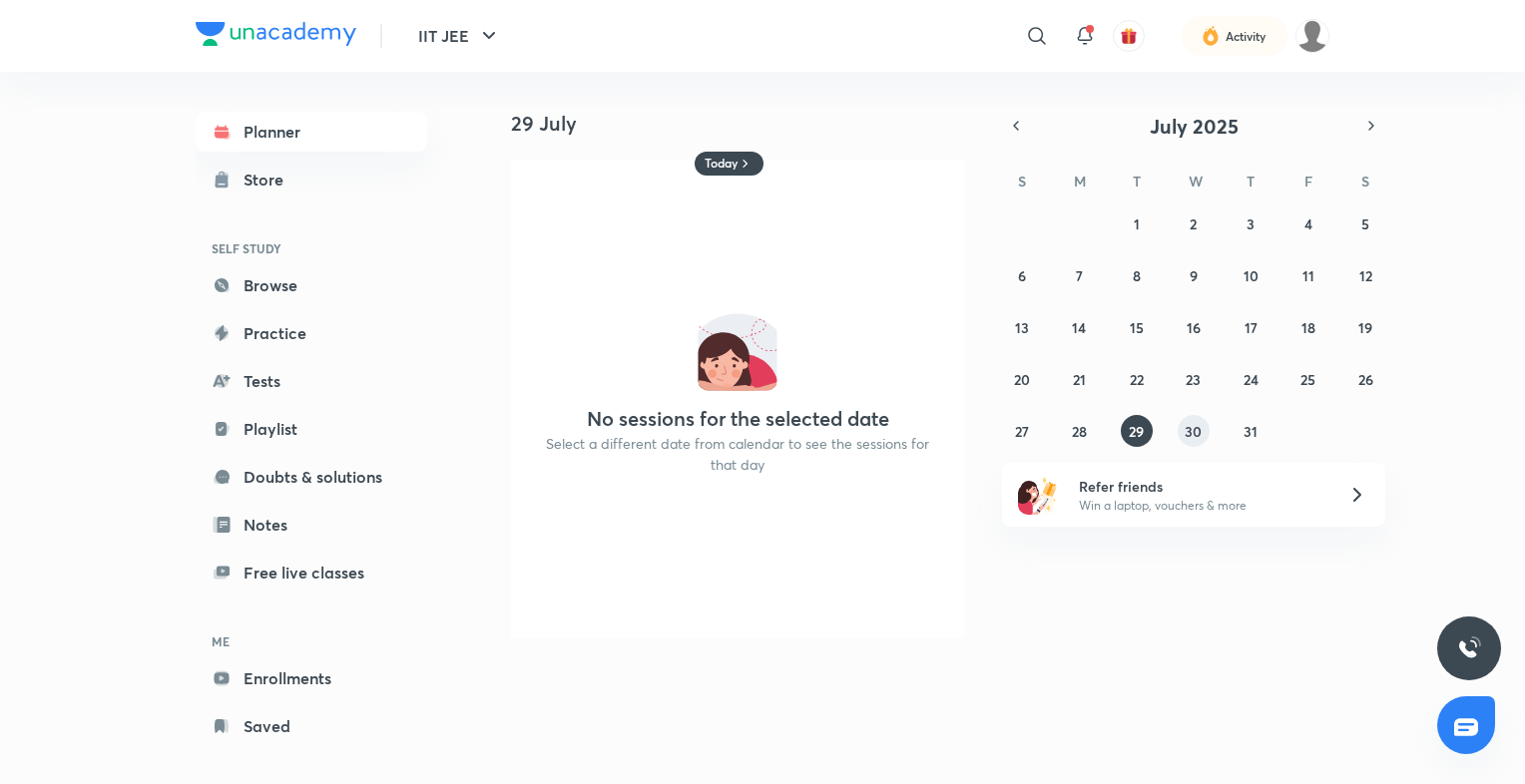 click on "30" at bounding box center (1193, 431) 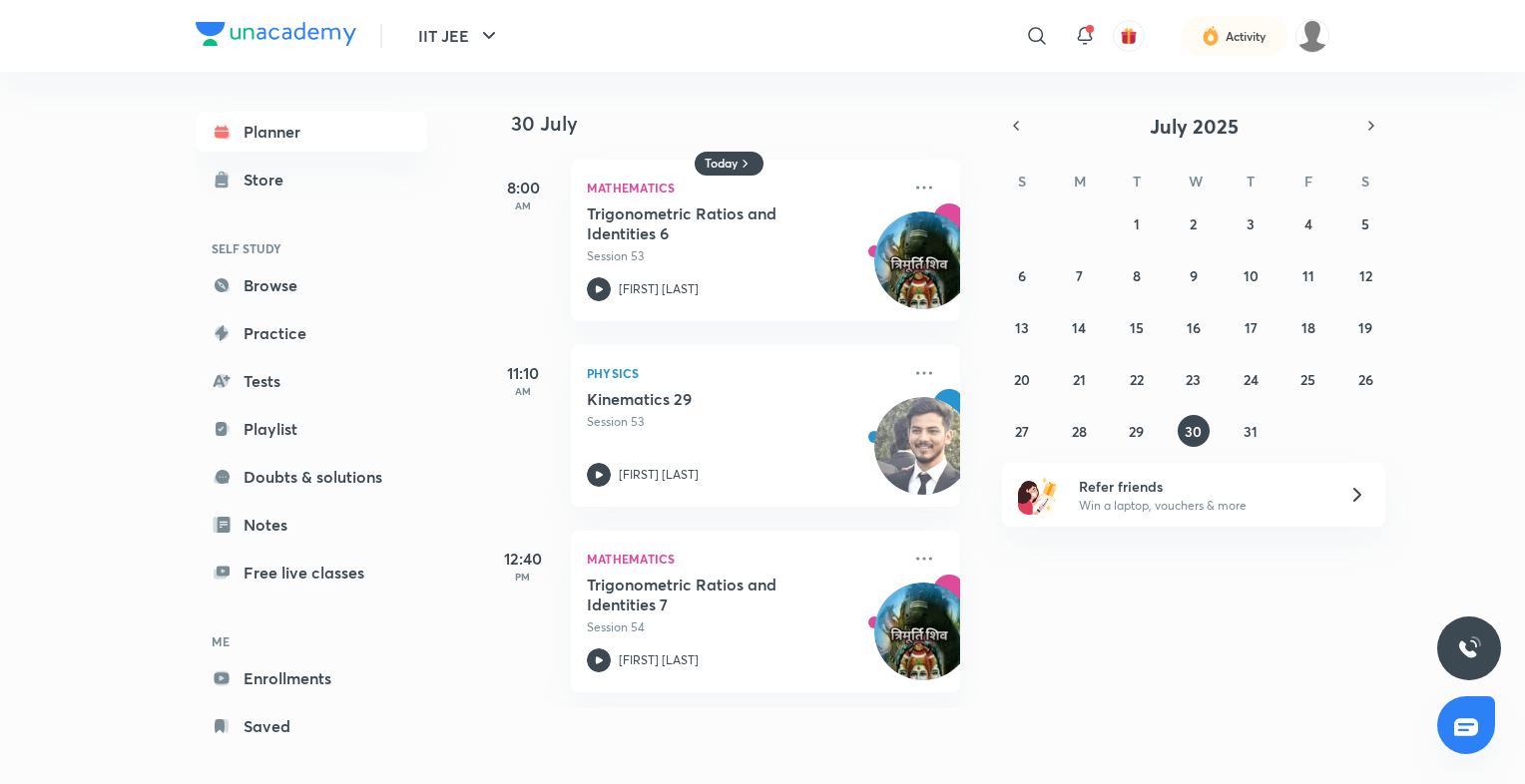 scroll, scrollTop: 0, scrollLeft: 20, axis: horizontal 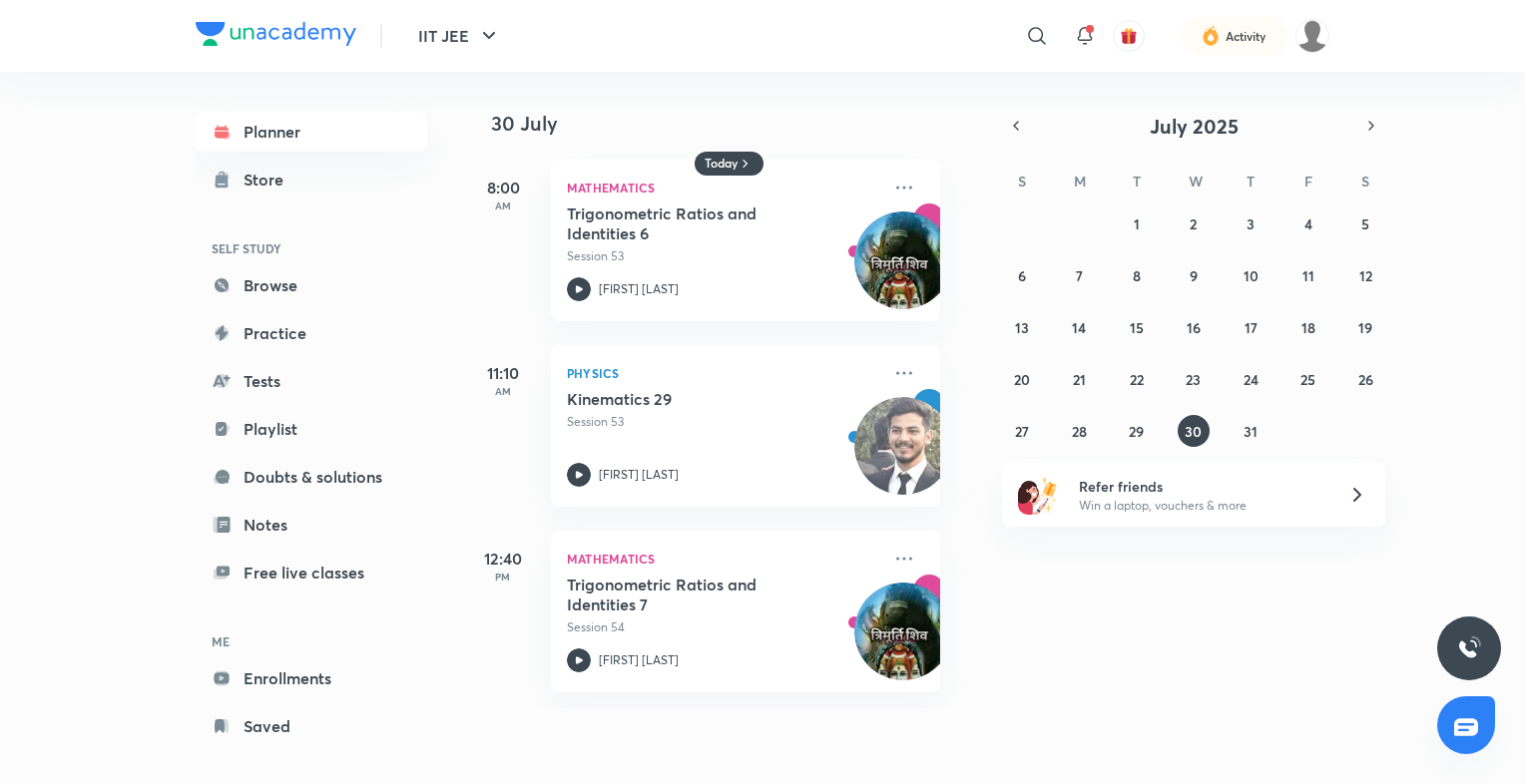 click on "Today [DAY] [MONTH] [TIME] [SUBJECT] [TOPIC] [SESSION] [FIRST] [LAST] [TIME] [SUBJECT] [TOPIC] [SESSION] [FIRST] [LAST] [TIME] [SUBJECT] [TOPIC] [SESSION] [FIRST] [LAST] [MONTH] [YEAR] S M T W T F S 29 30 1 2 3 4 5 6 7 8 9 10 11 12 13 14 15 16 17 18 19 20 21 22 23 24 25 26 27 28 29 30 31 1 2 Refer friends Win a laptop, vouchers & more" at bounding box center (906, 420) 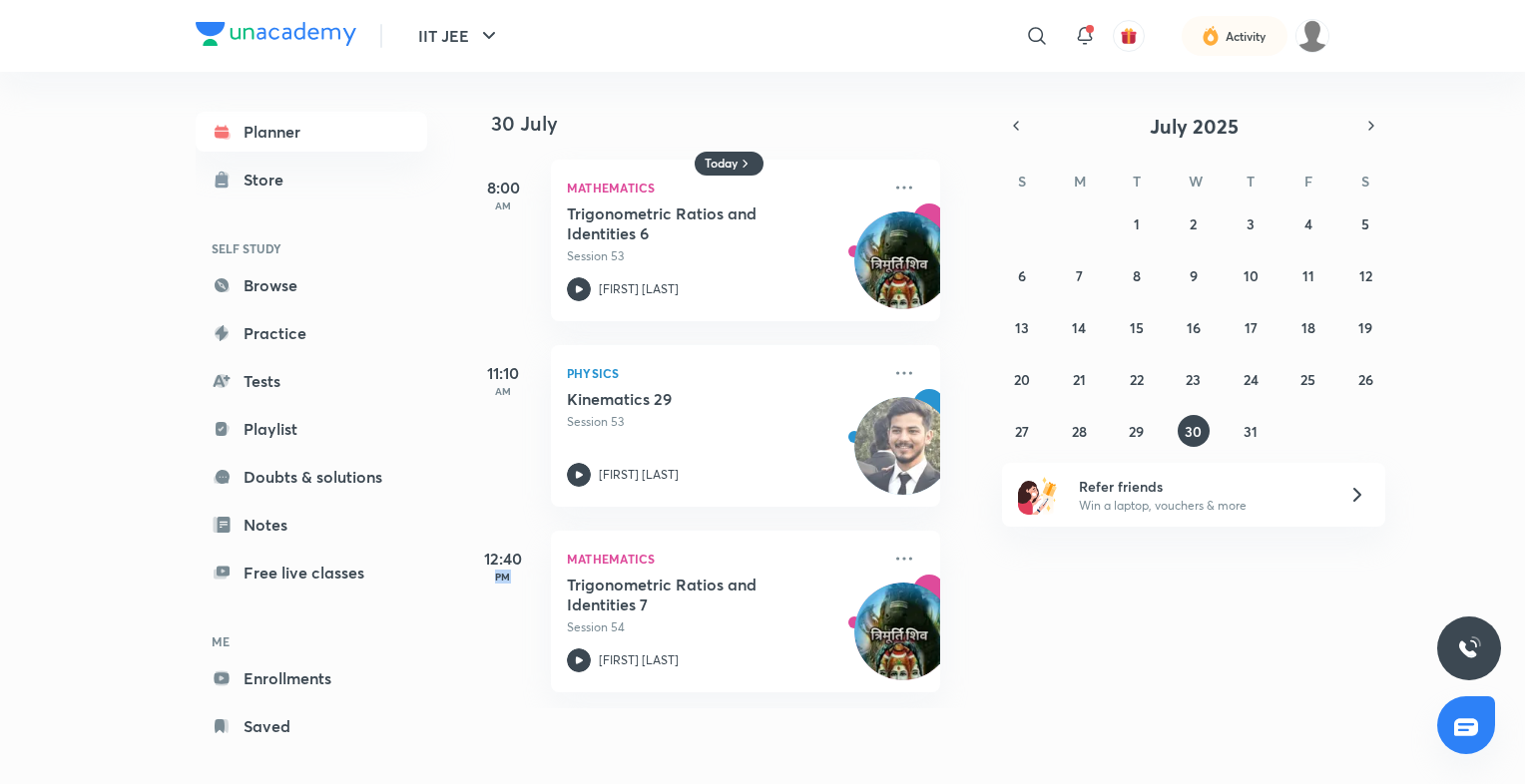 click on "Today [DAY] [MONTH] [TIME] [SUBJECT] [TOPIC] [SESSION] [FIRST] [LAST] [TIME] [SUBJECT] [TOPIC] [SESSION] [FIRST] [LAST] [TIME] [SUBJECT] [TOPIC] [SESSION] [FIRST] [LAST] [MONTH] [YEAR] S M T W T F S 29 30 1 2 3 4 5 6 7 8 9 10 11 12 13 14 15 16 17 18 19 20 21 22 23 24 25 26 27 28 29 30 31 1 2 Refer friends Win a laptop, vouchers & more" at bounding box center (906, 420) 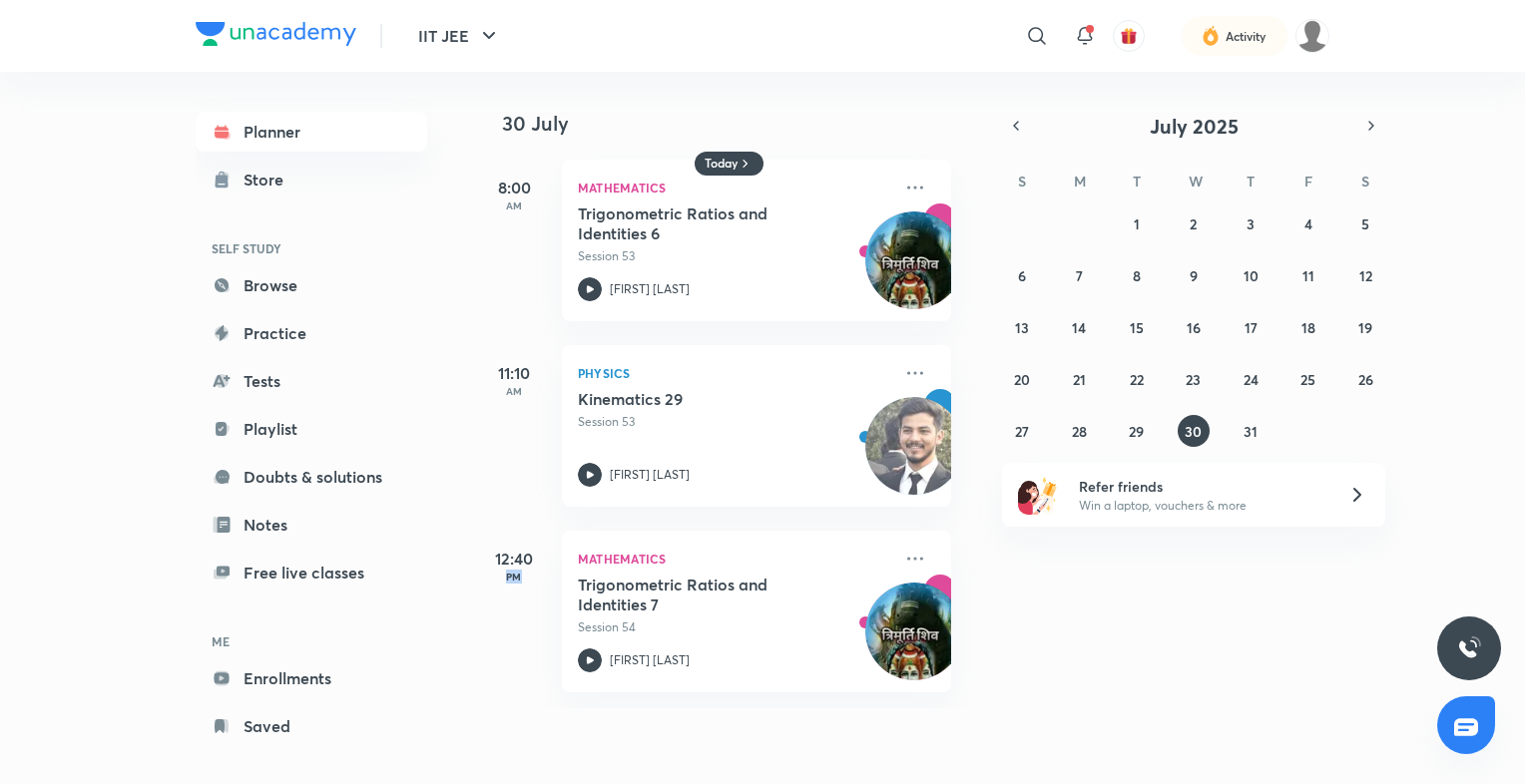 scroll, scrollTop: 0, scrollLeft: 0, axis: both 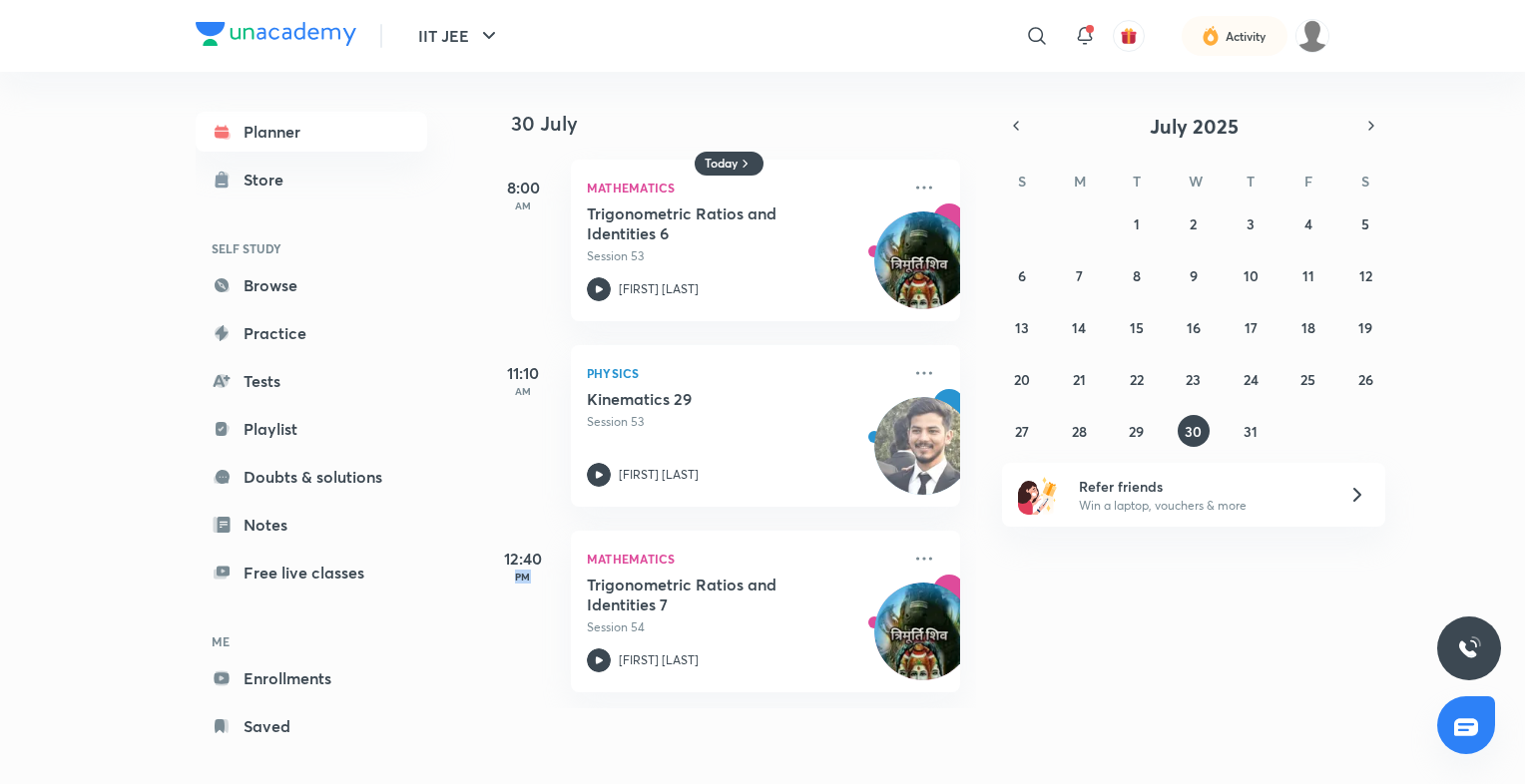click on "Today [DAY] [MONTH] [TIME] [SUBJECT] [TOPIC] [SESSION] [FIRST] [LAST] [TIME] [SUBJECT] [TOPIC] [SESSION] [FIRST] [LAST] [TIME] [SUBJECT] [TOPIC] [SESSION] [FIRST] [LAST] [MONTH] [YEAR] S M T W T F S 29 30 1 2 3 4 5 6 7 8 9 10 11 12 13 14 15 16 17 18 19 20 21 22 23 24 25 26 27 28 29 30 31 1 2 Refer friends Win a laptop, vouchers & more" at bounding box center [906, 420] 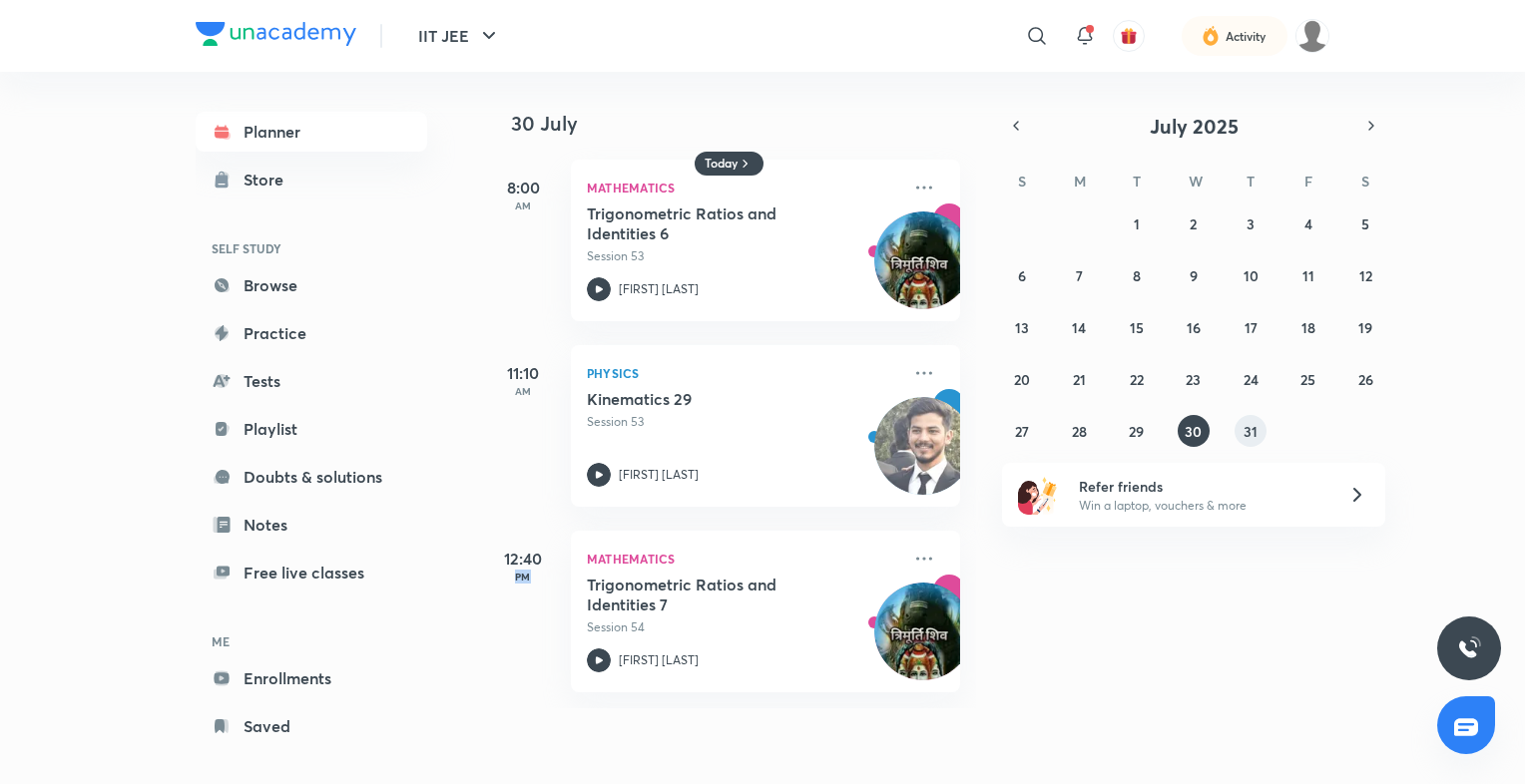 click on "31" at bounding box center (1251, 431) 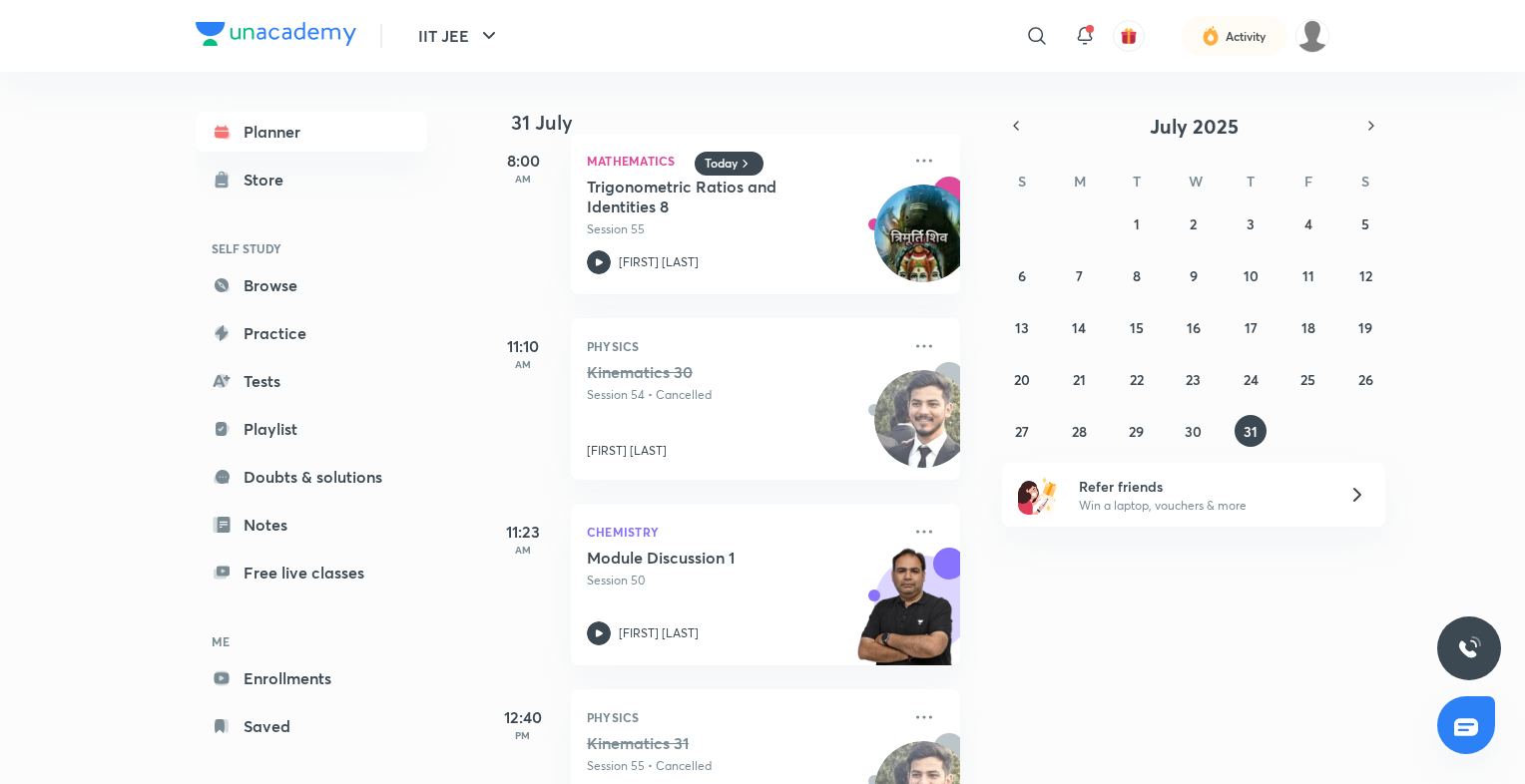 scroll, scrollTop: 0, scrollLeft: 0, axis: both 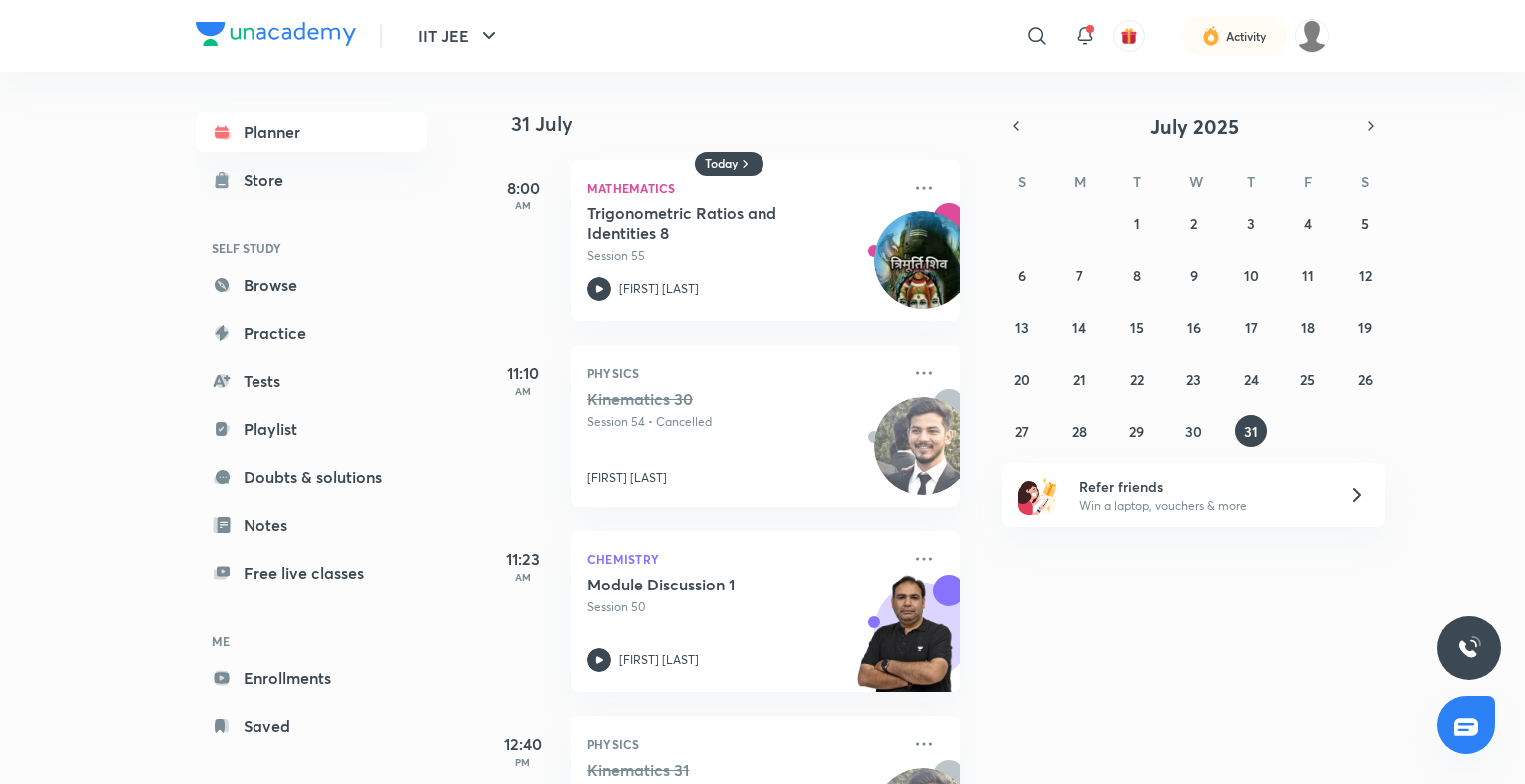 click 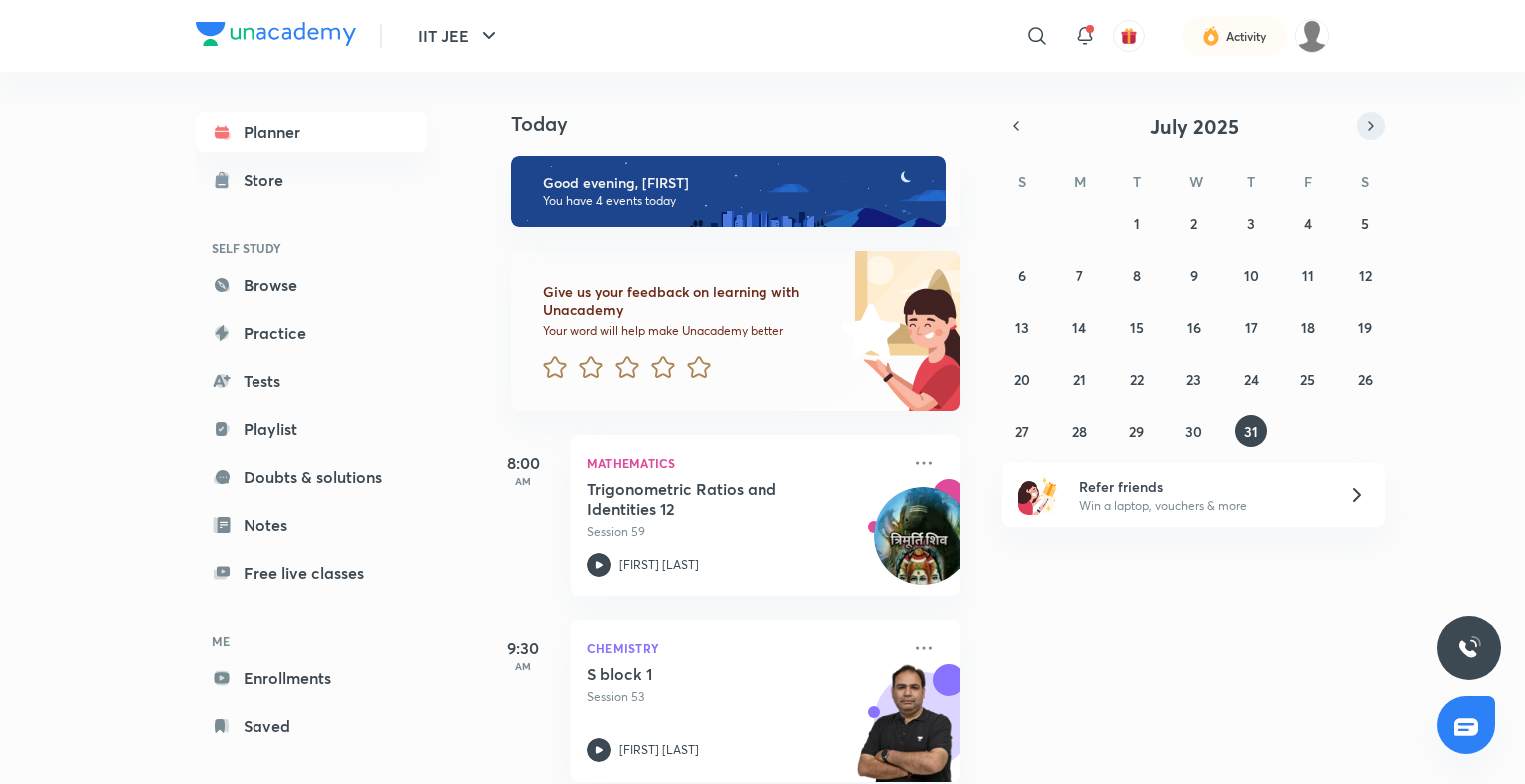 click 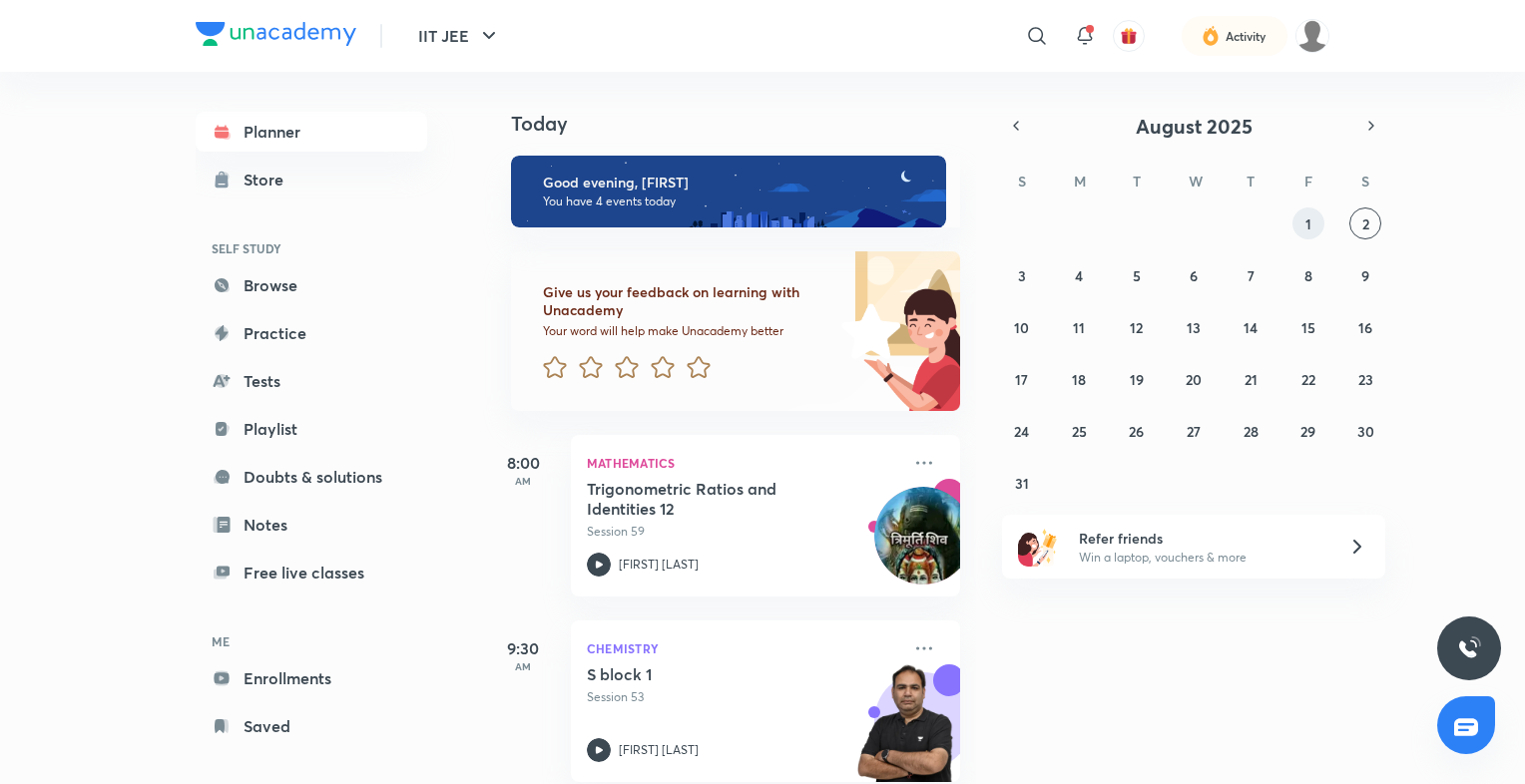 click on "1" at bounding box center [1308, 223] 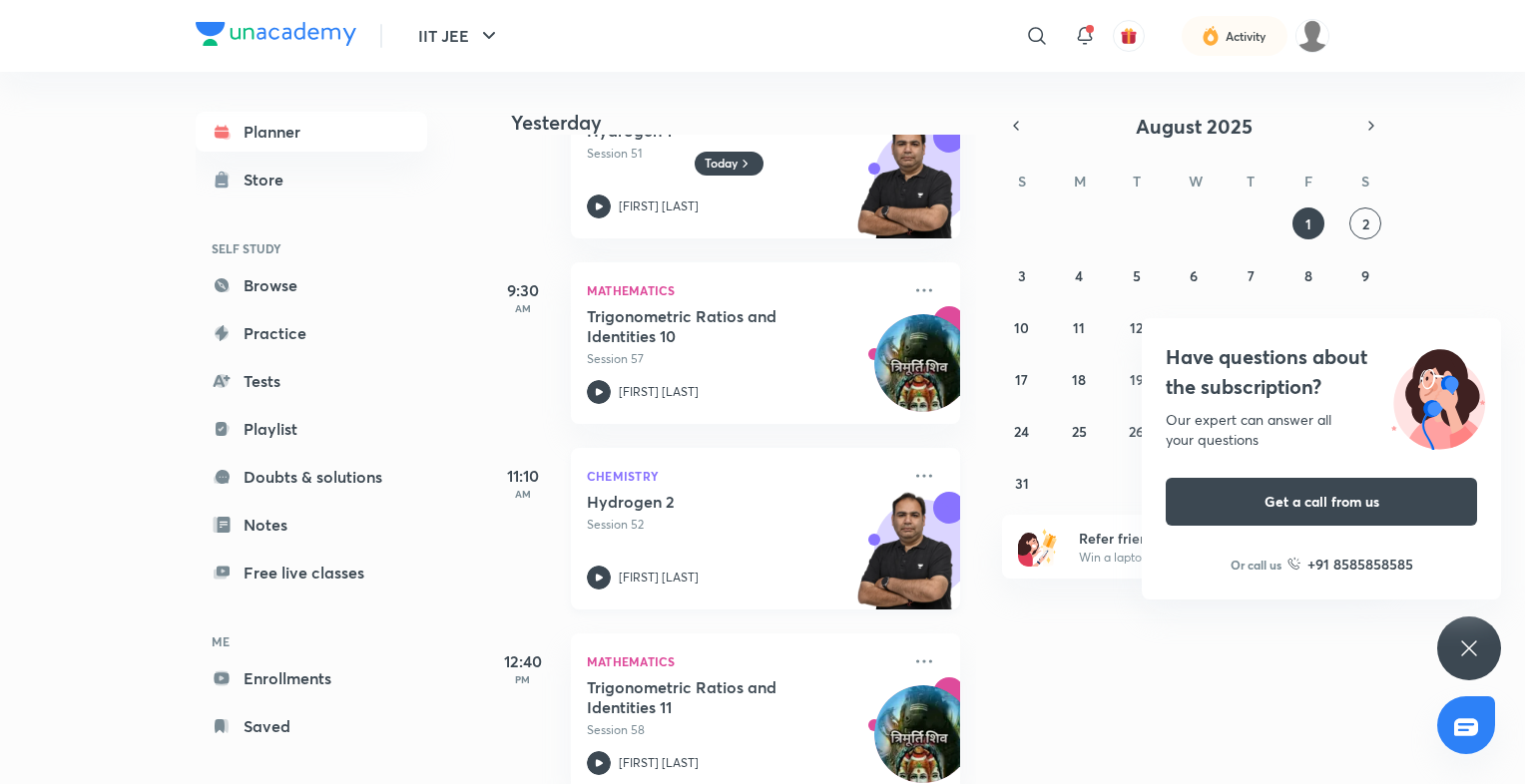 scroll, scrollTop: 0, scrollLeft: 0, axis: both 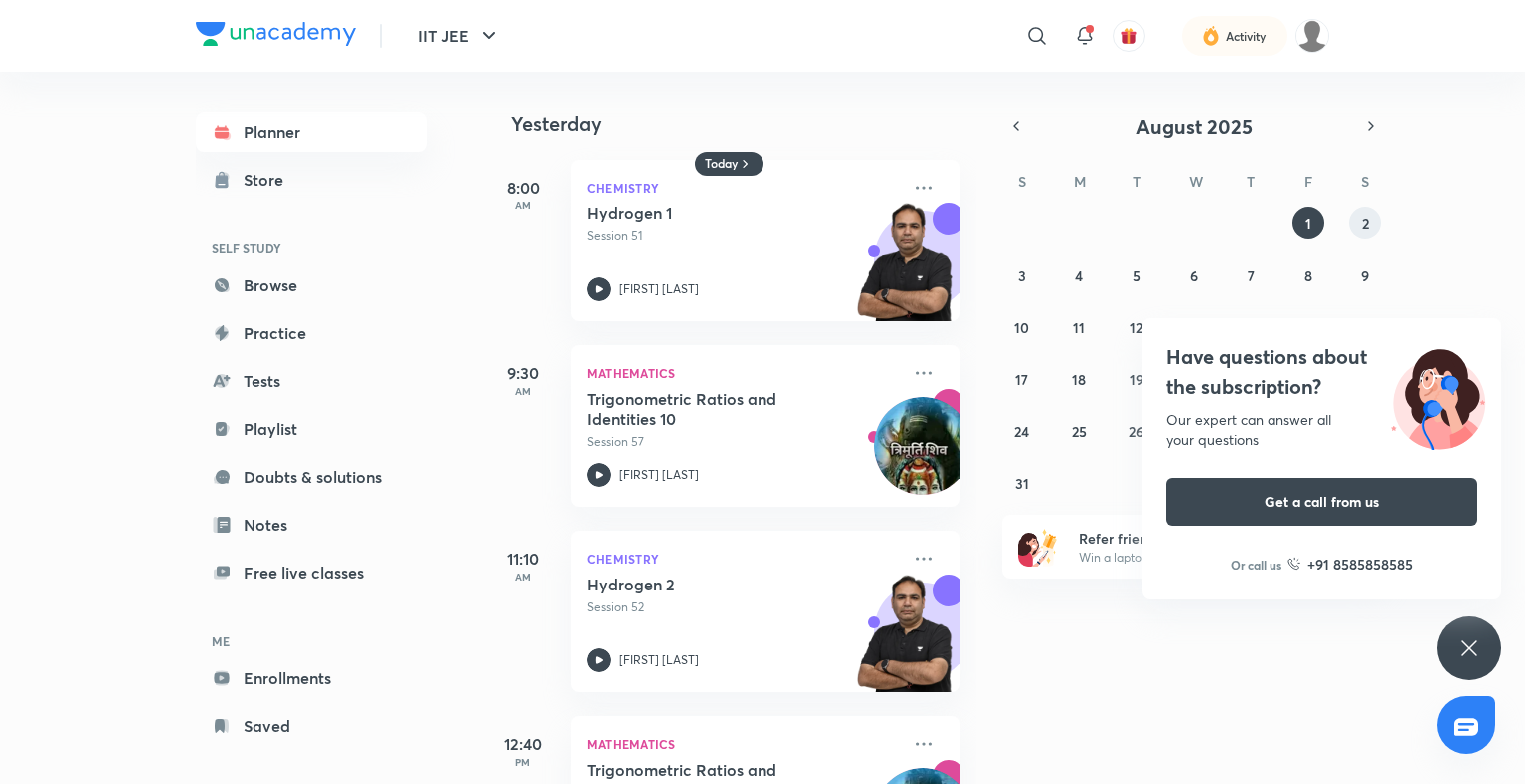 click on "2" at bounding box center [1365, 223] 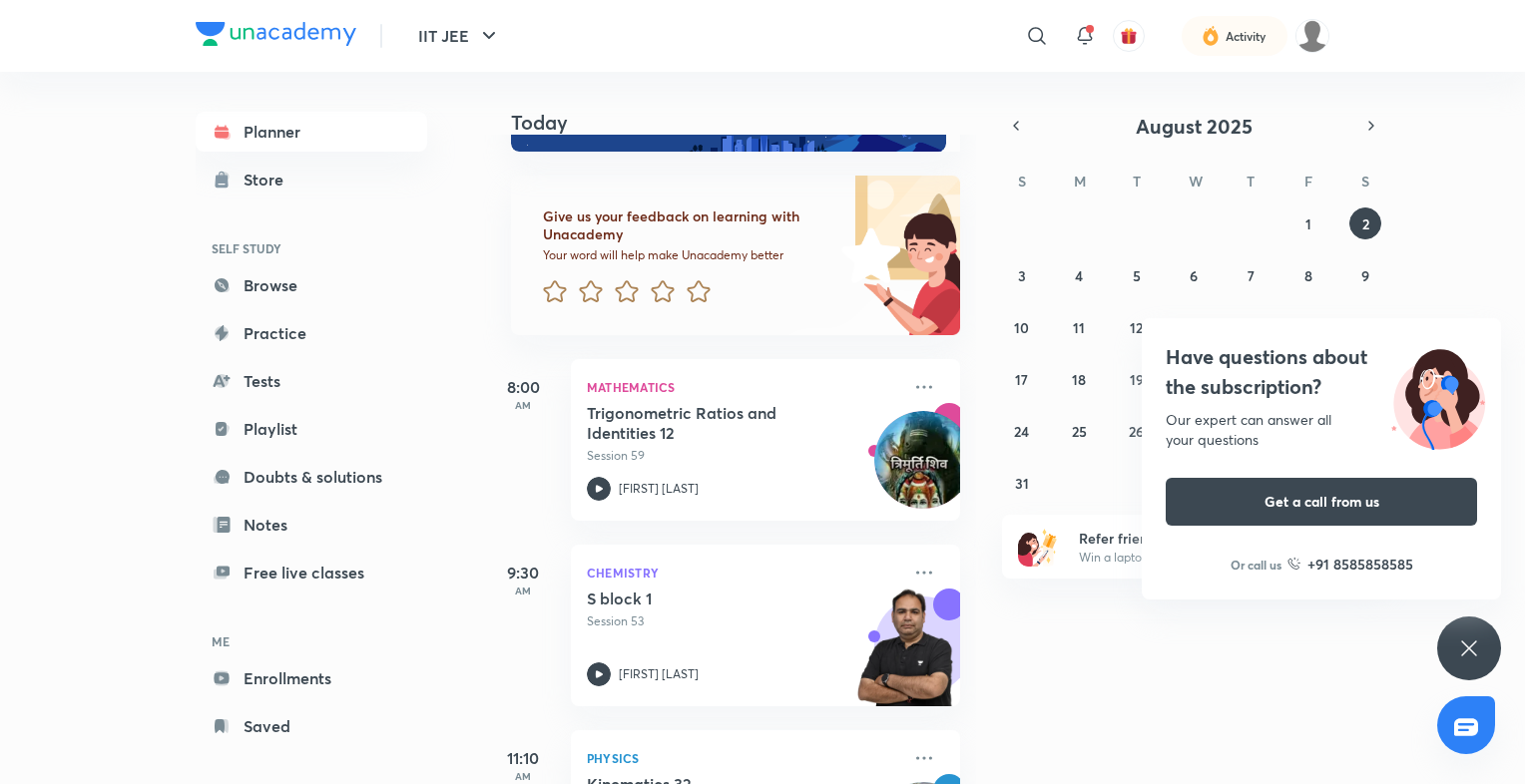 scroll, scrollTop: 0, scrollLeft: 0, axis: both 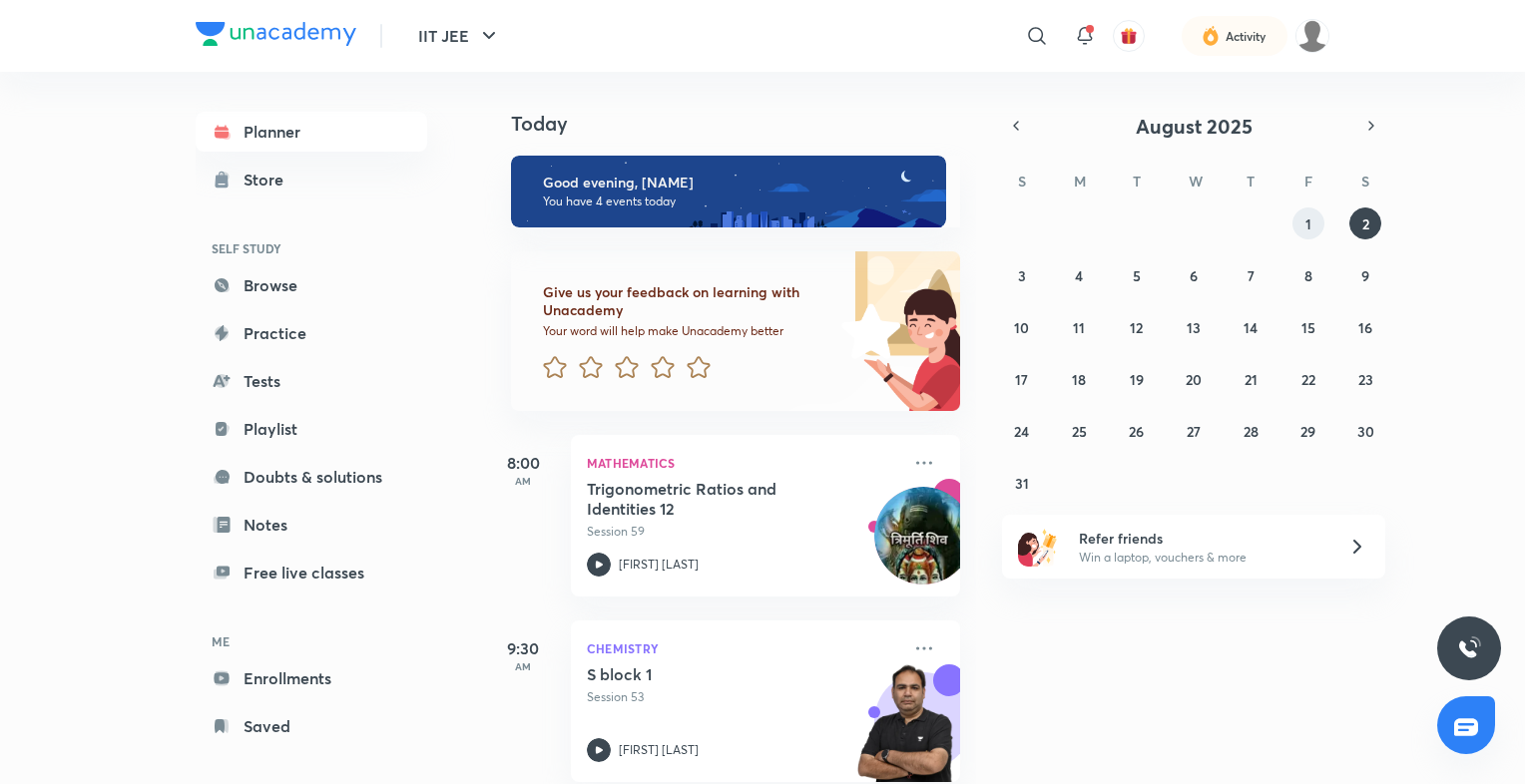 click on "1" at bounding box center [1308, 223] 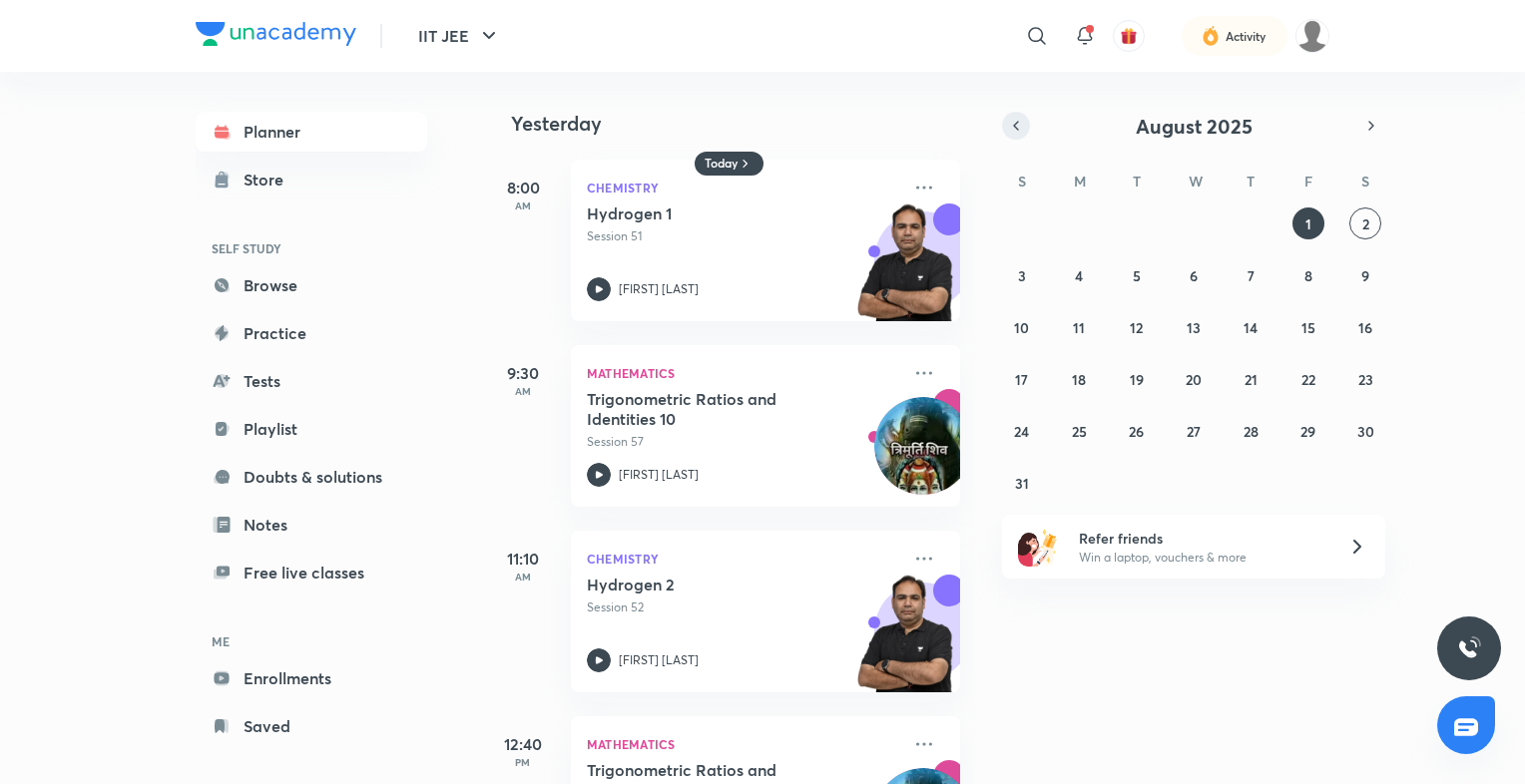 click 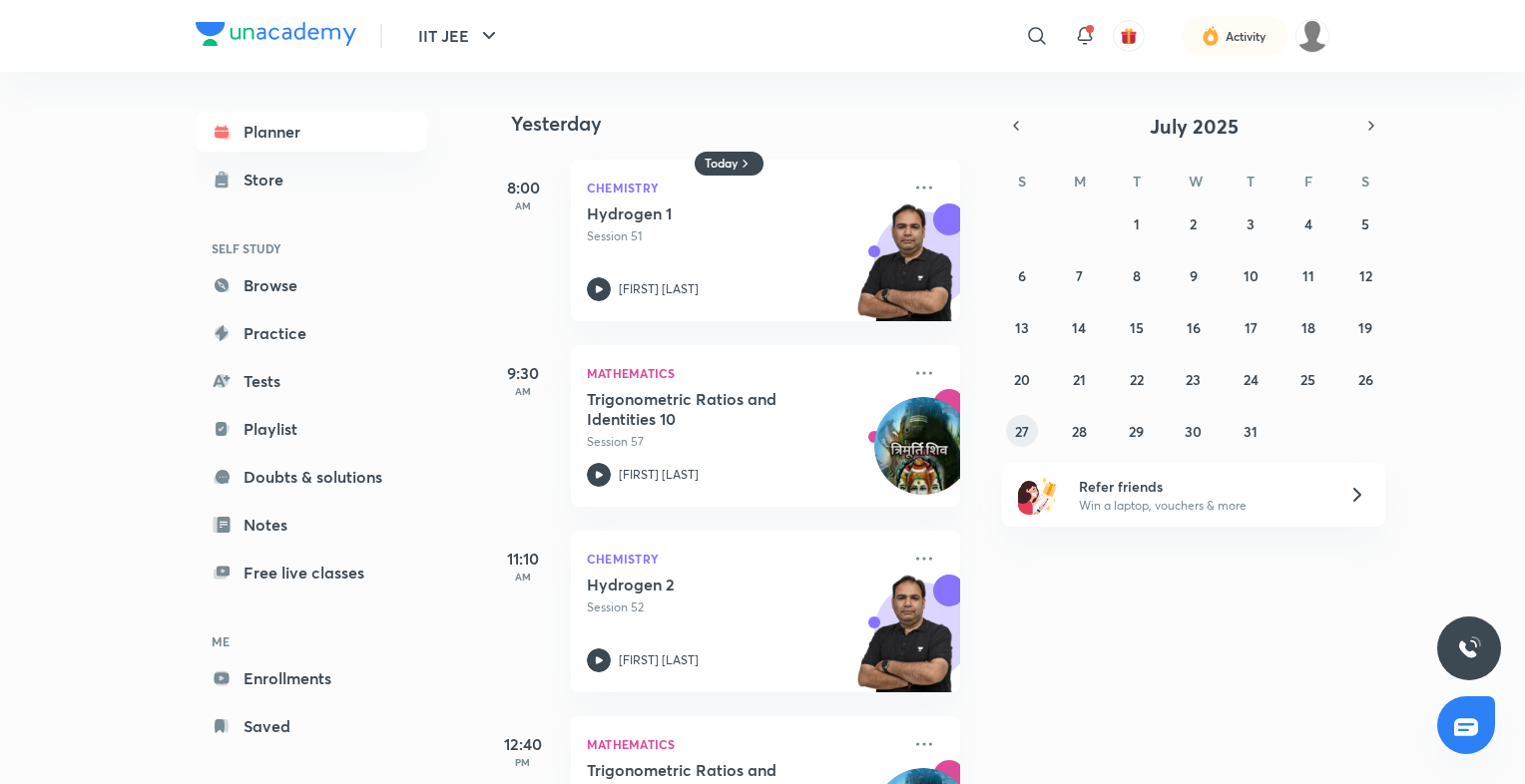 click on "27" at bounding box center [1022, 431] 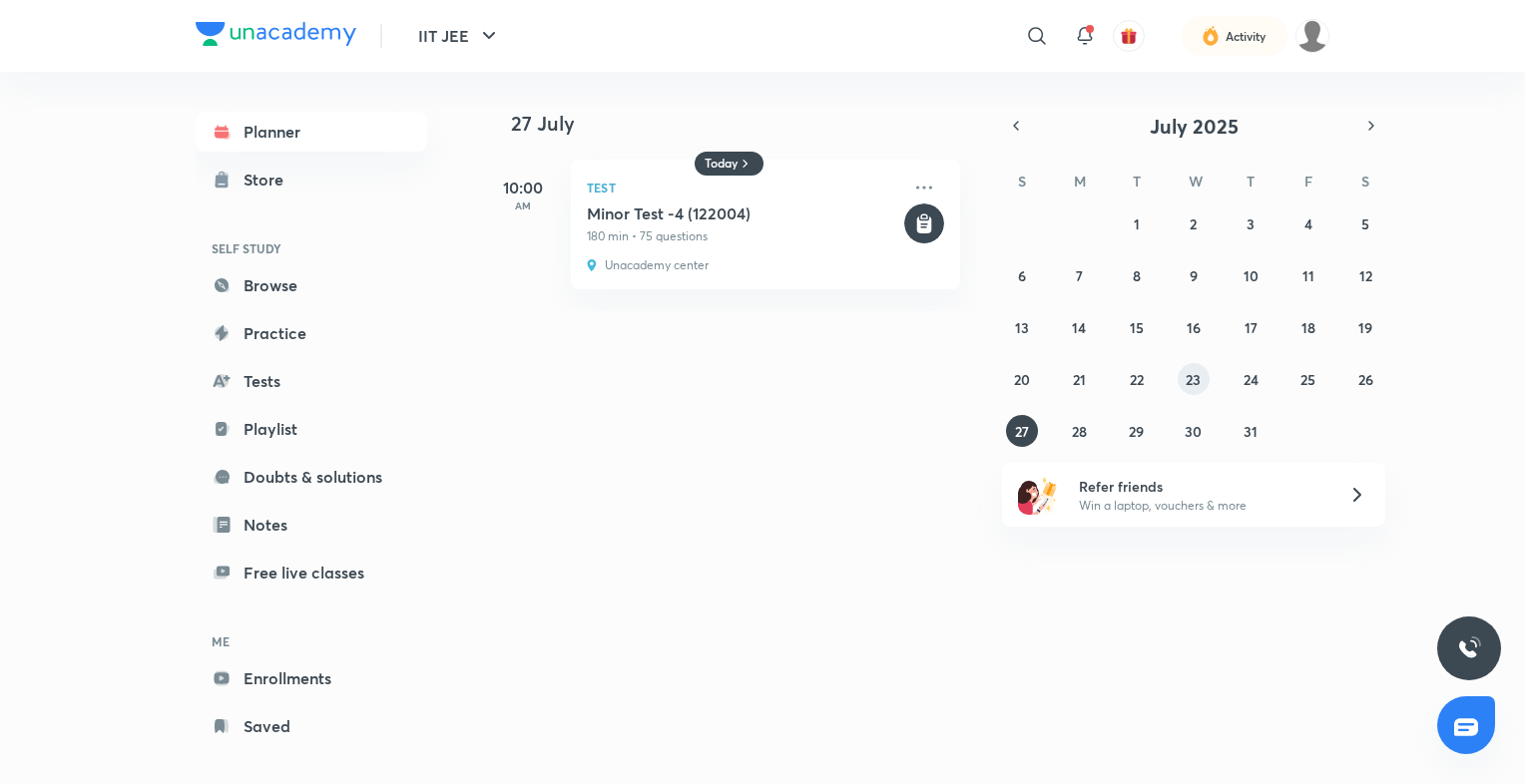 click on "23" at bounding box center [1194, 379] 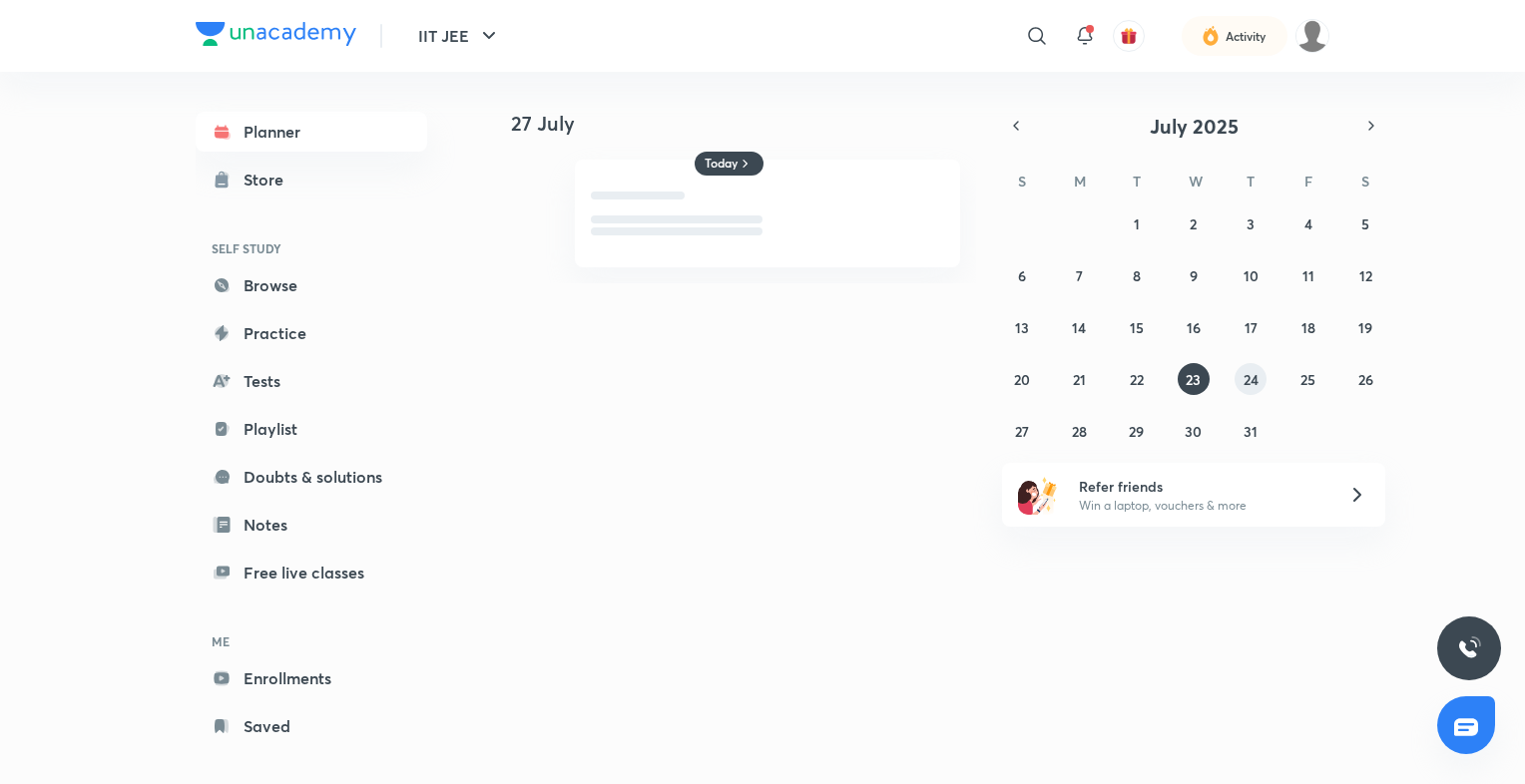 click on "24" at bounding box center [1251, 379] 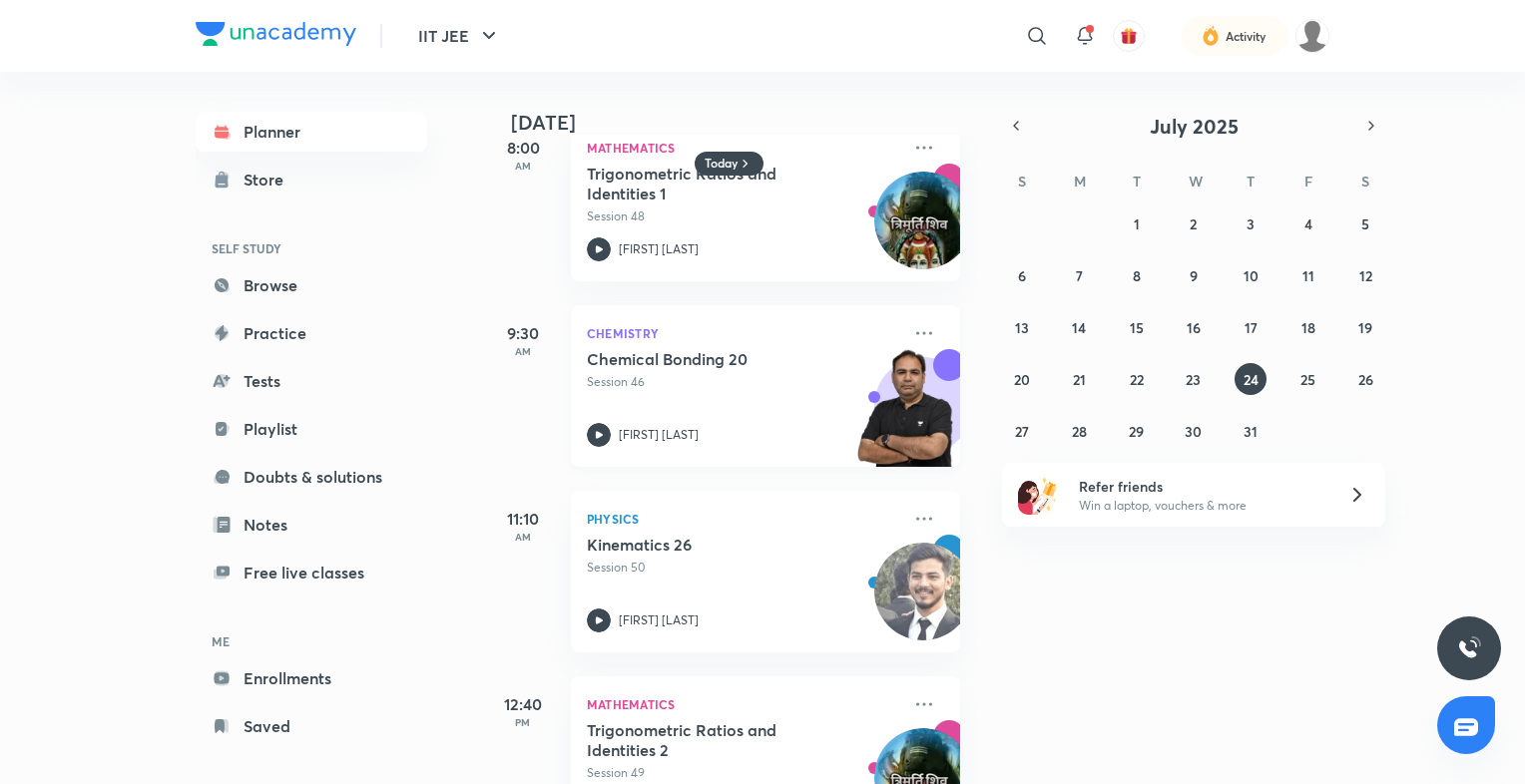 scroll, scrollTop: 0, scrollLeft: 0, axis: both 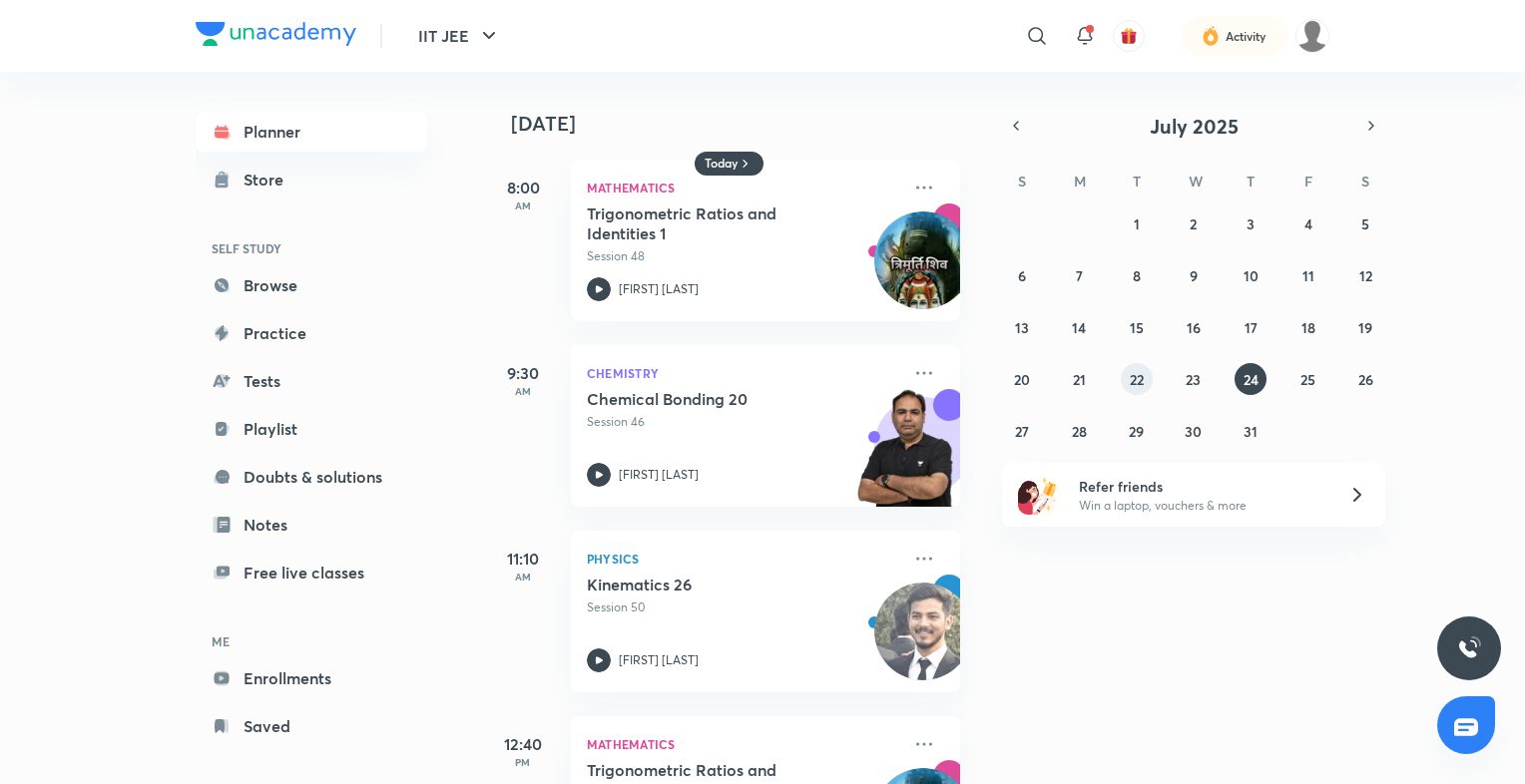 click on "22" at bounding box center (1137, 379) 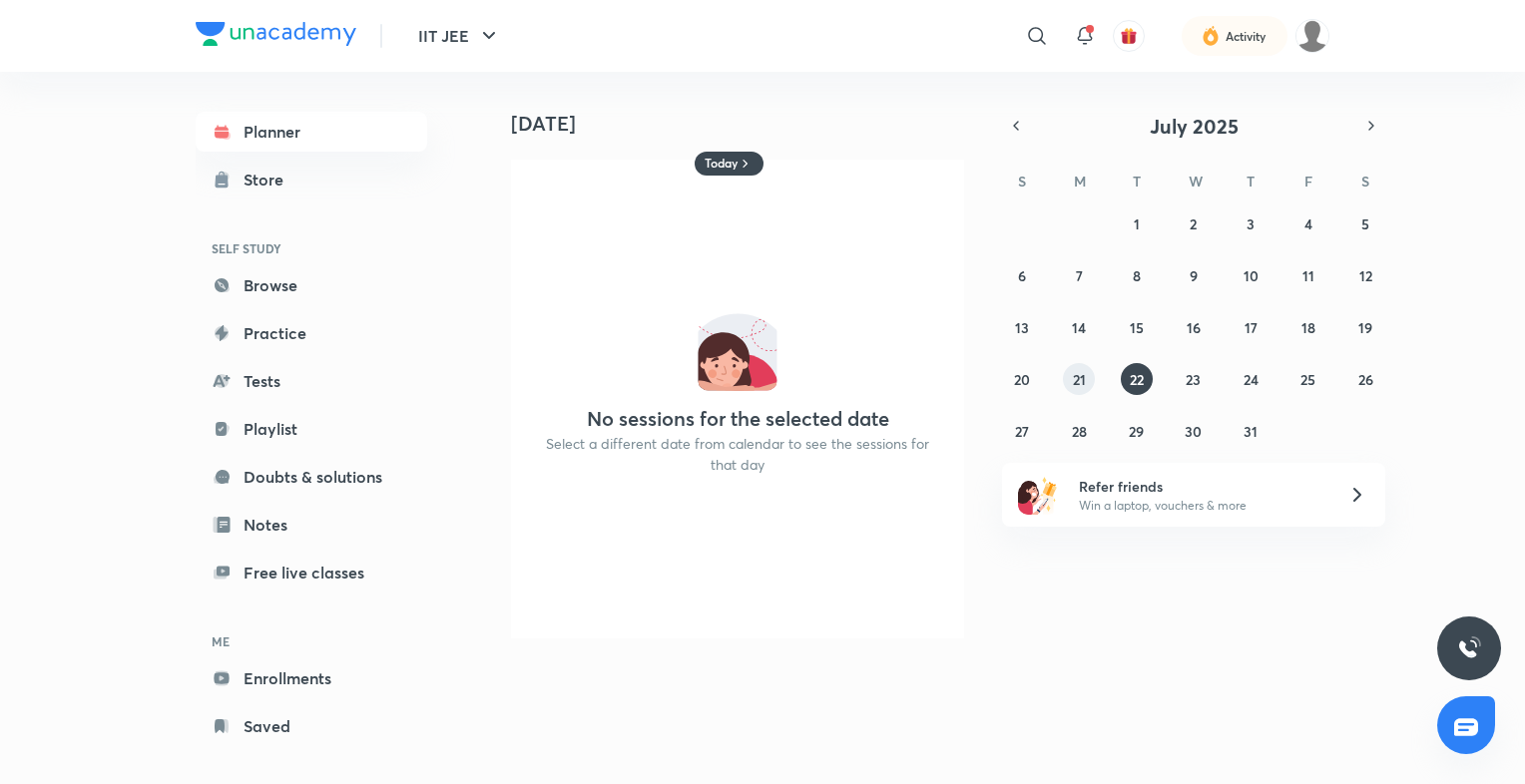 drag, startPoint x: 1050, startPoint y: 384, endPoint x: 1070, endPoint y: 384, distance: 20 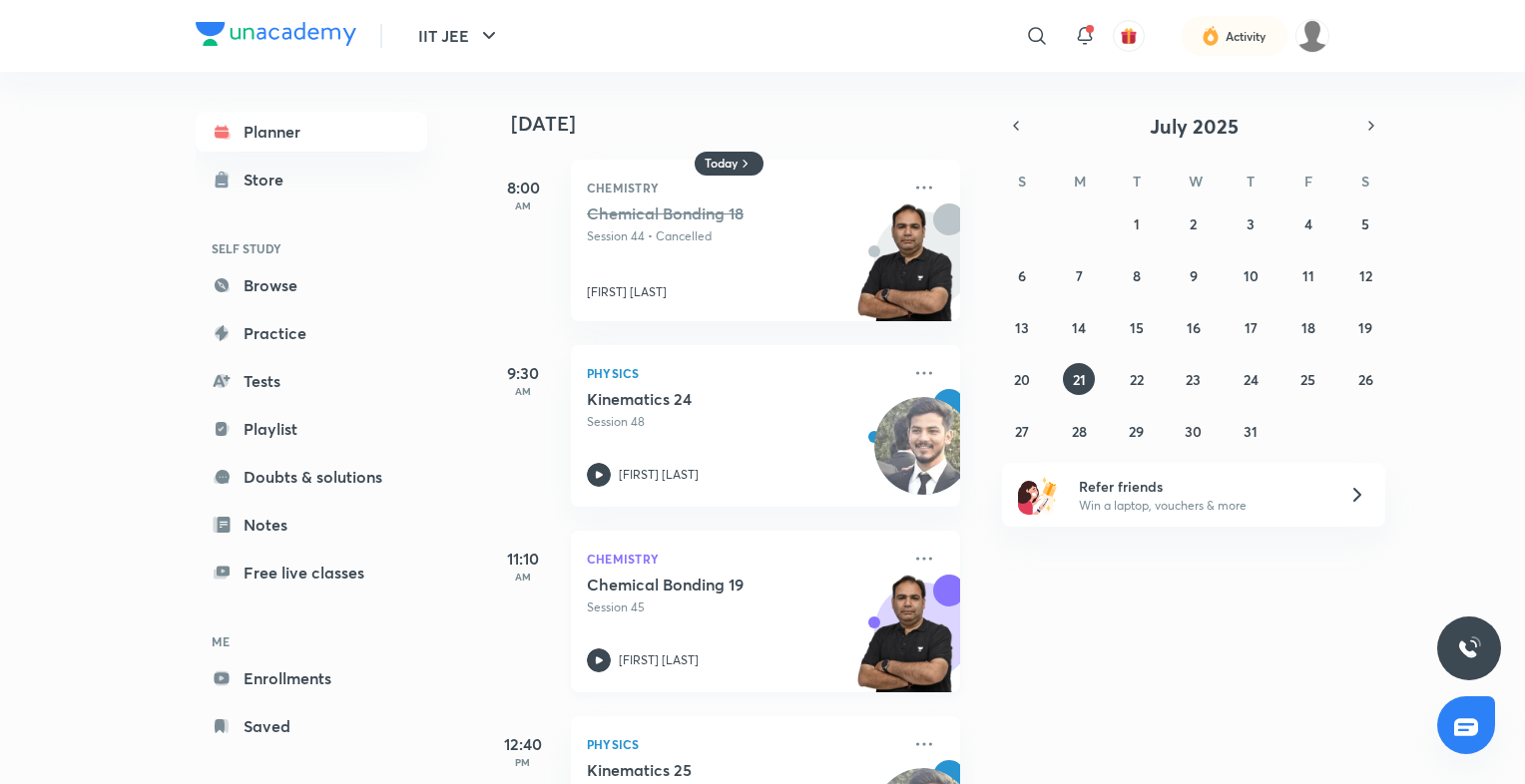 scroll, scrollTop: 125, scrollLeft: 0, axis: vertical 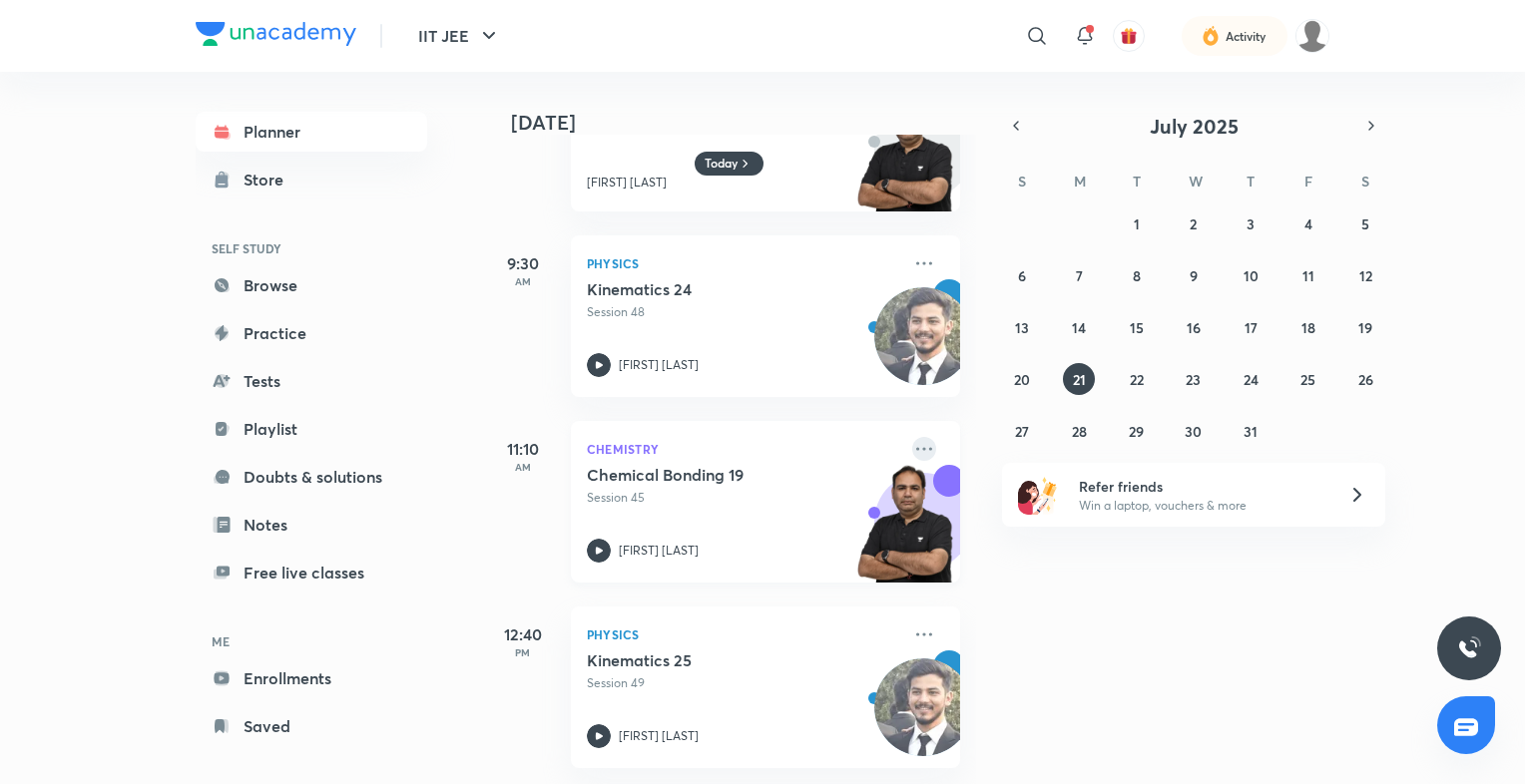click 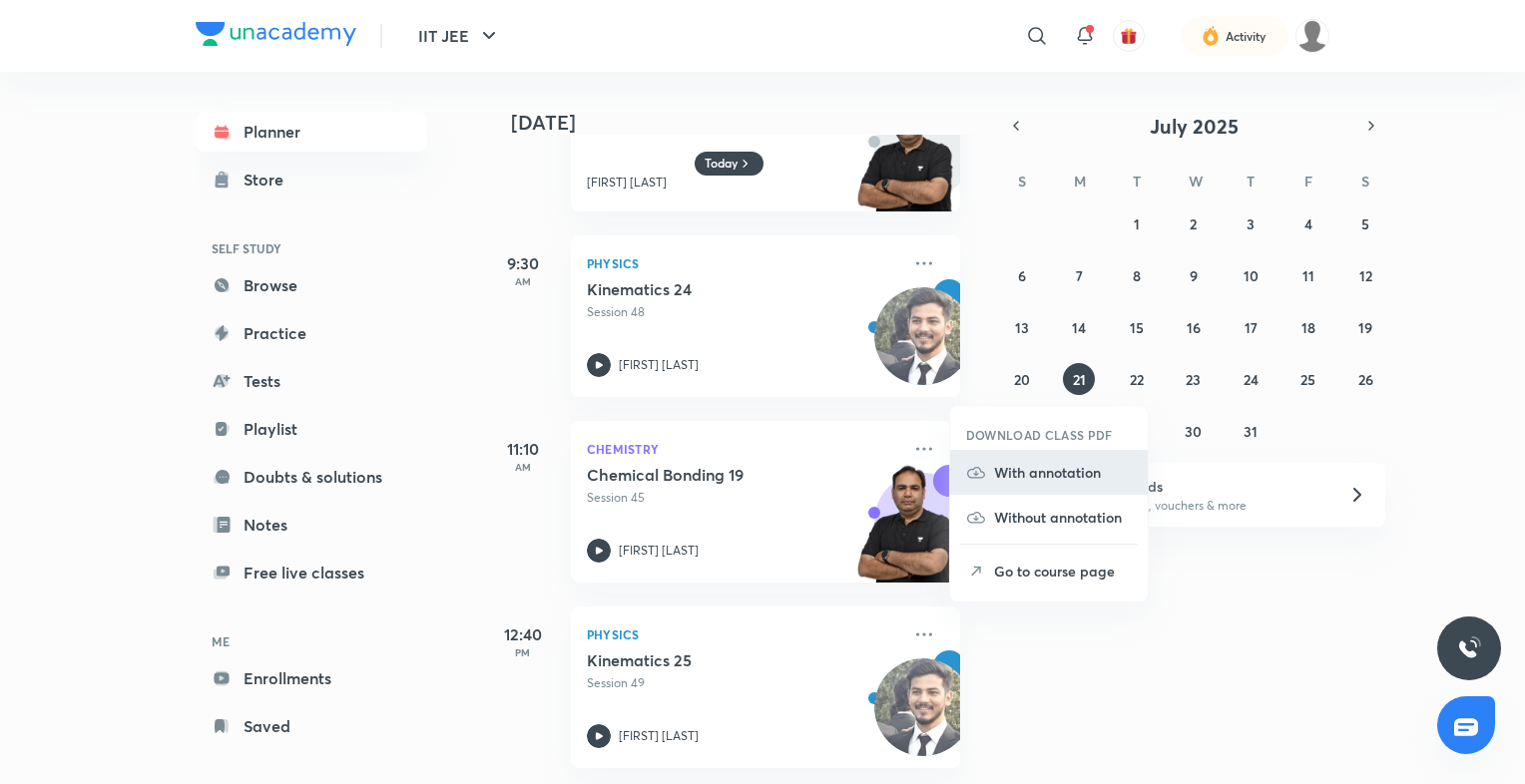 click on "With annotation" at bounding box center [1063, 472] 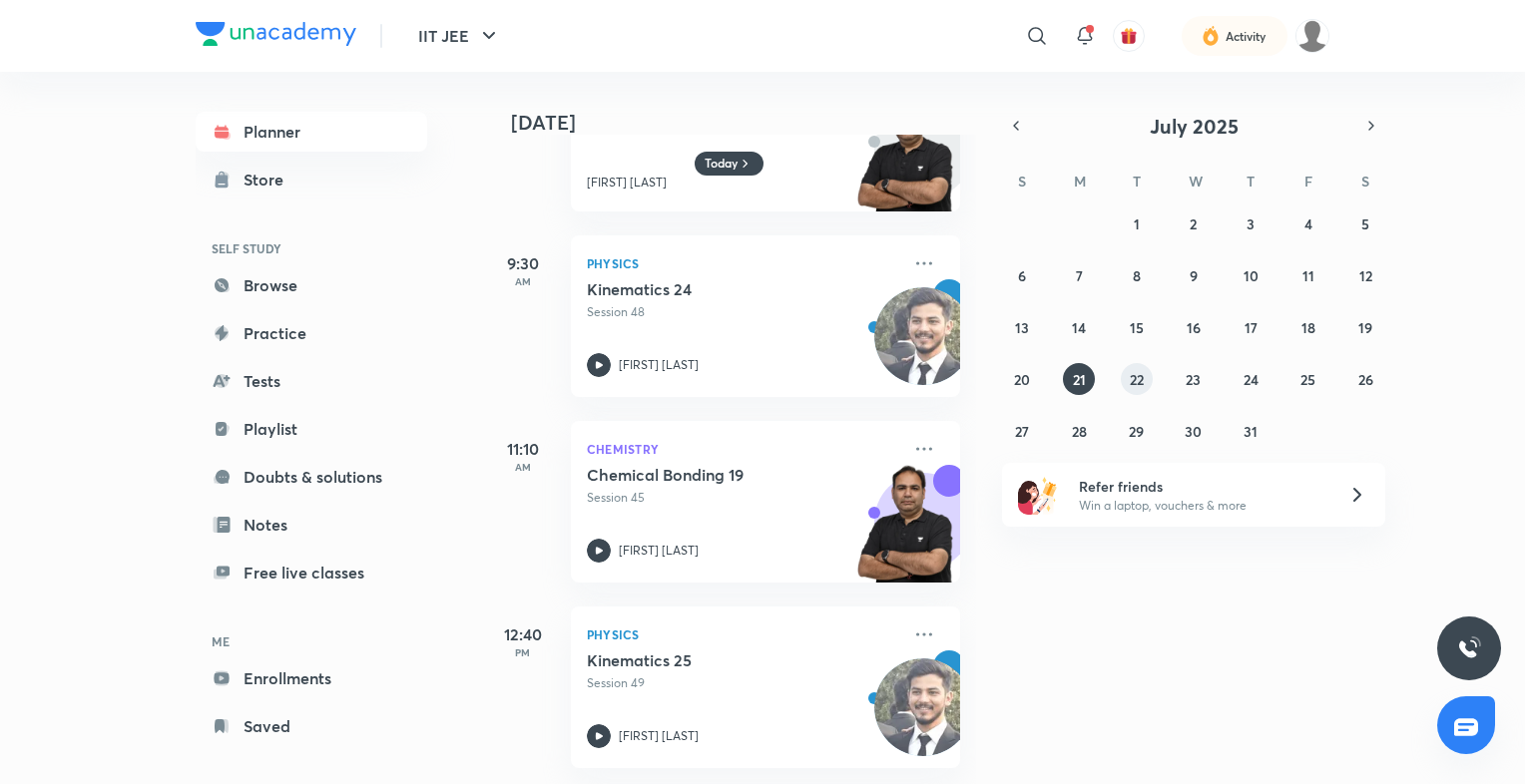click on "22" at bounding box center [1137, 379] 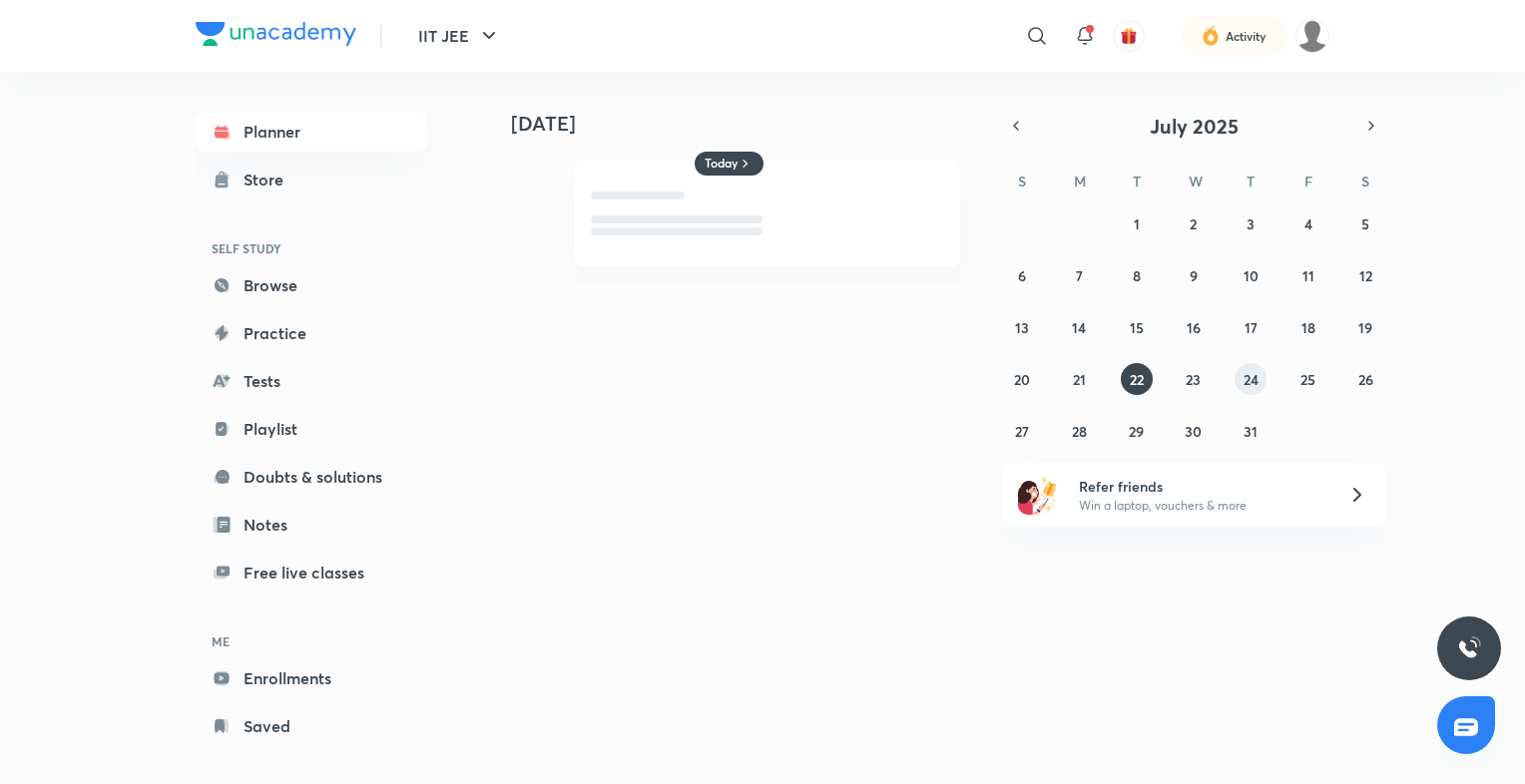 click on "24" at bounding box center (1251, 379) 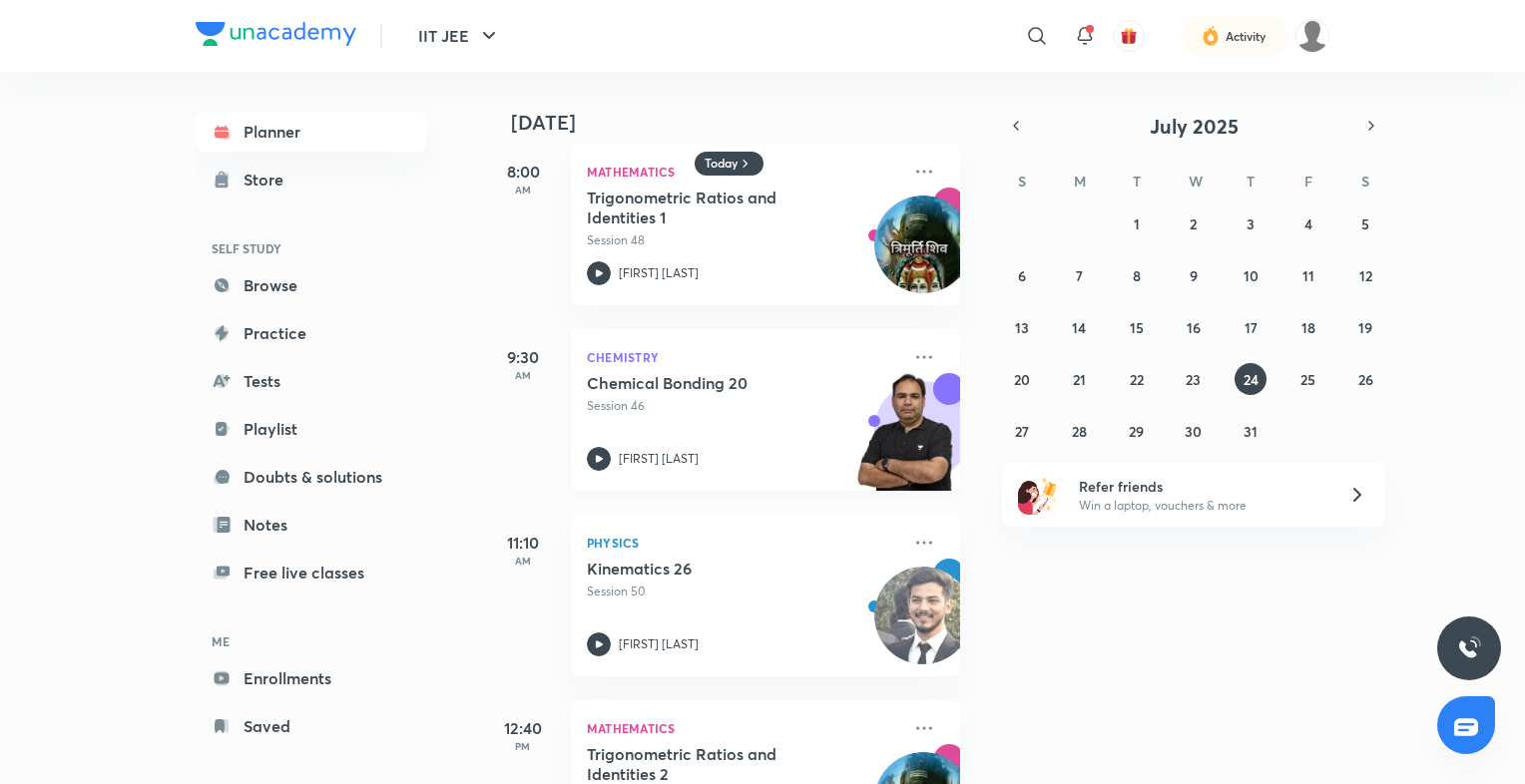 scroll, scrollTop: 0, scrollLeft: 0, axis: both 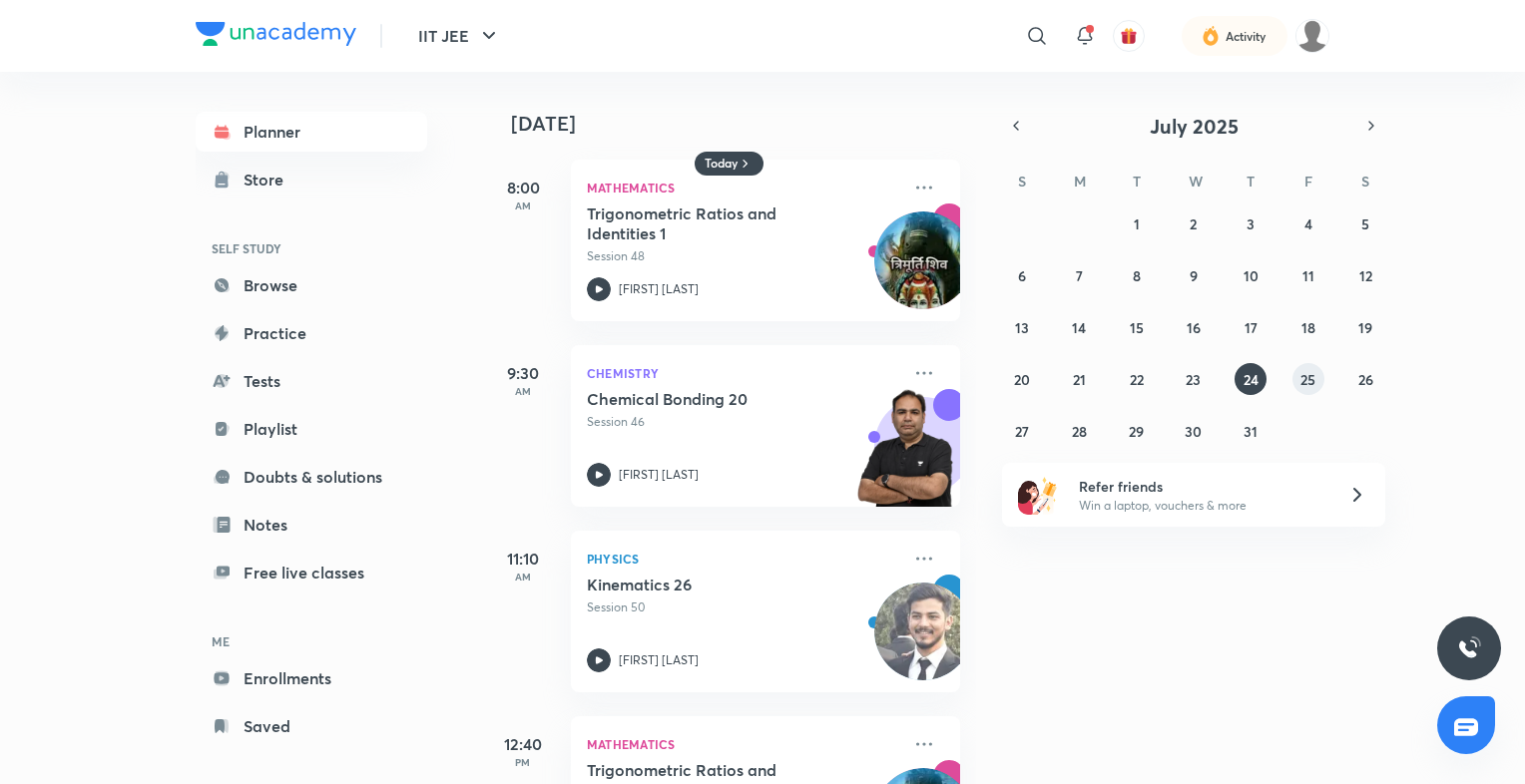 click on "25" at bounding box center (1307, 379) 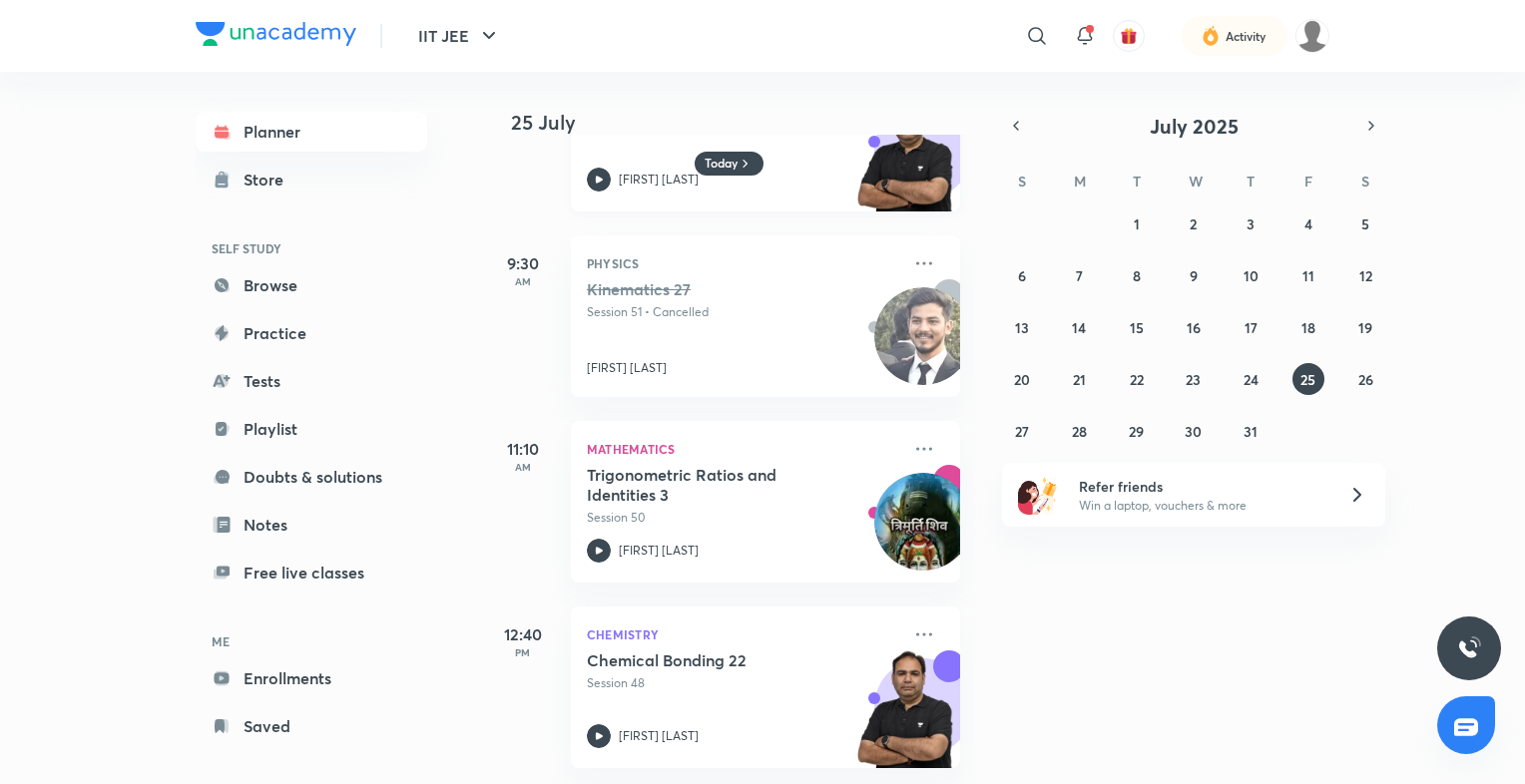 scroll, scrollTop: 0, scrollLeft: 0, axis: both 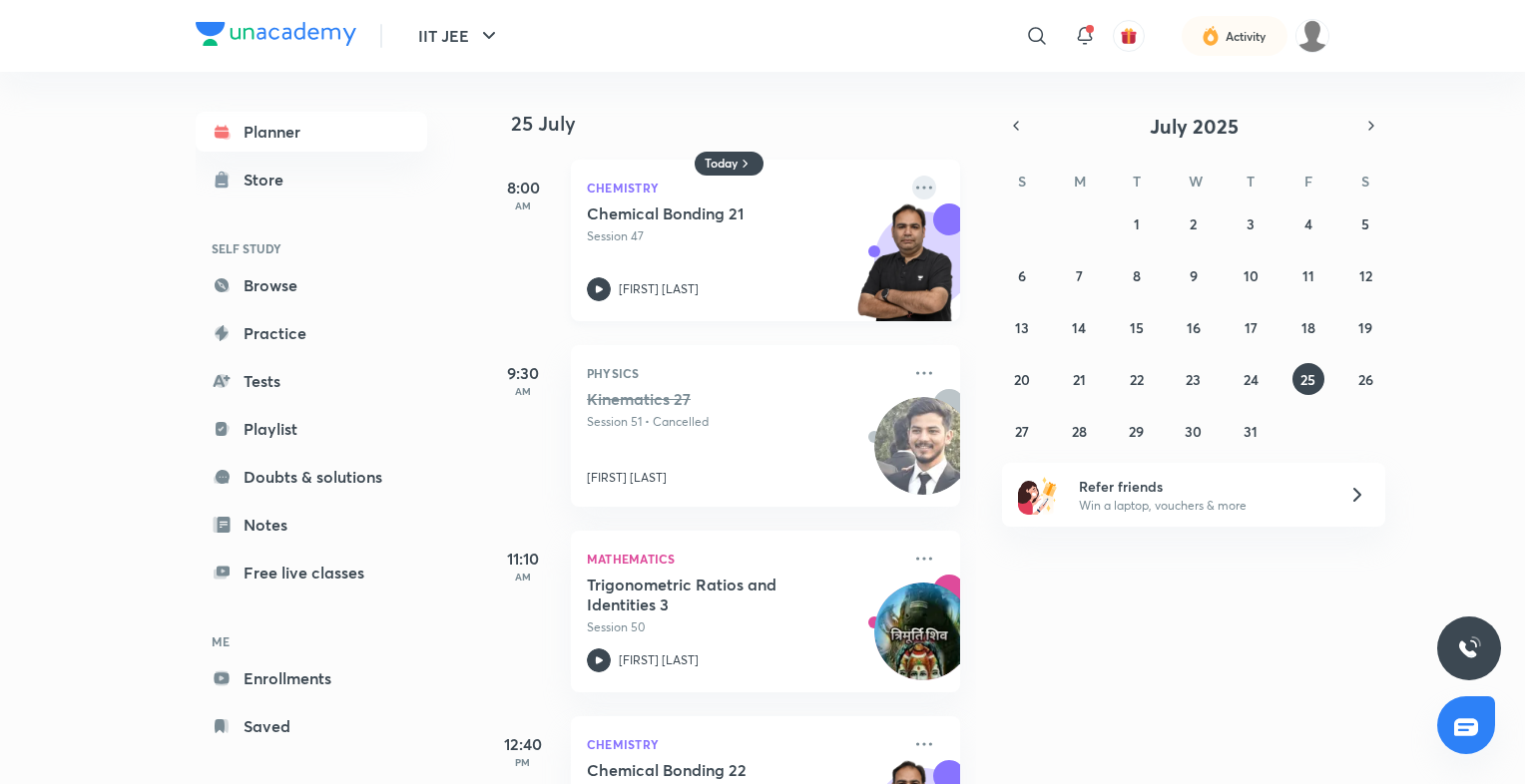 click 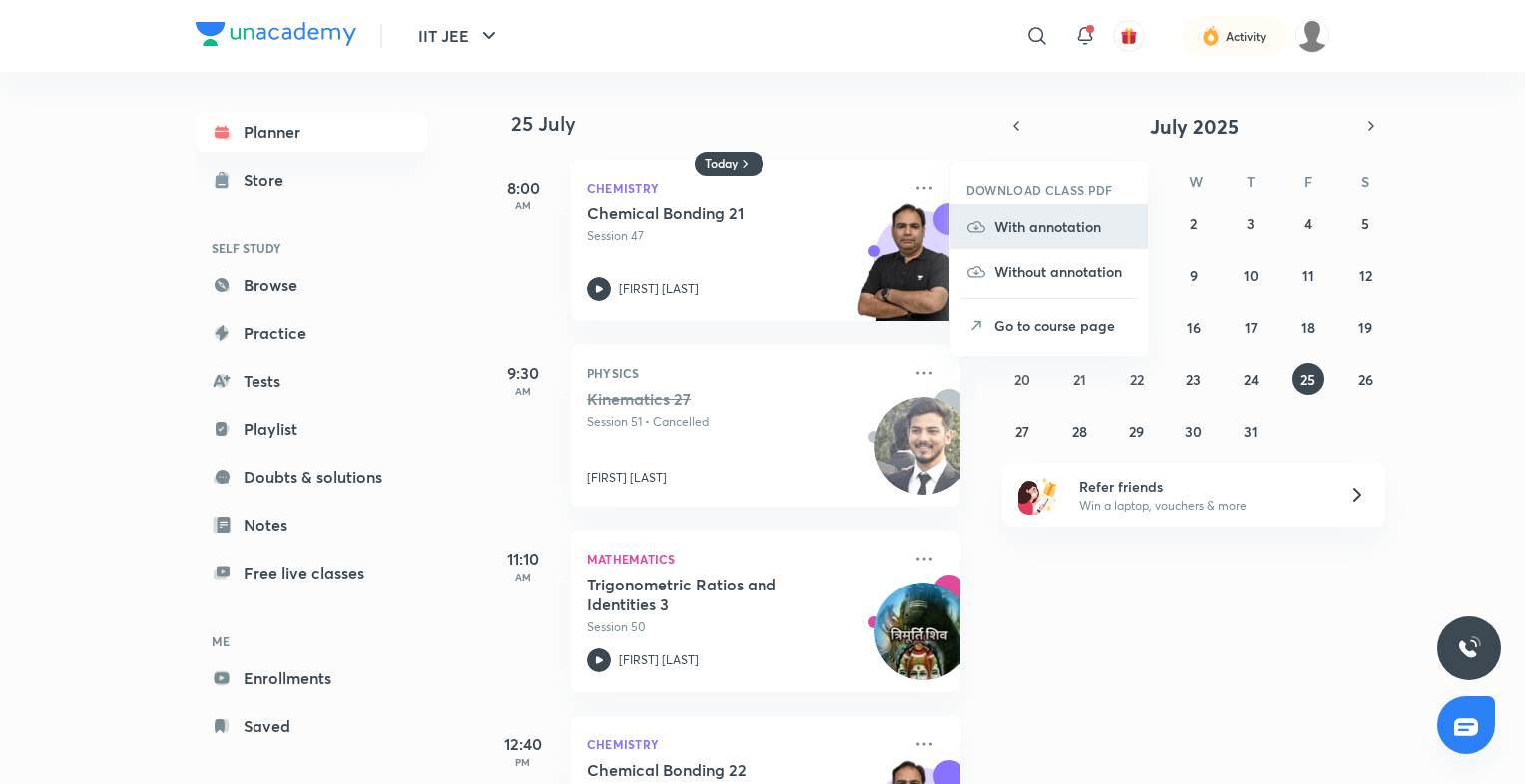 click on "With annotation" at bounding box center (1063, 226) 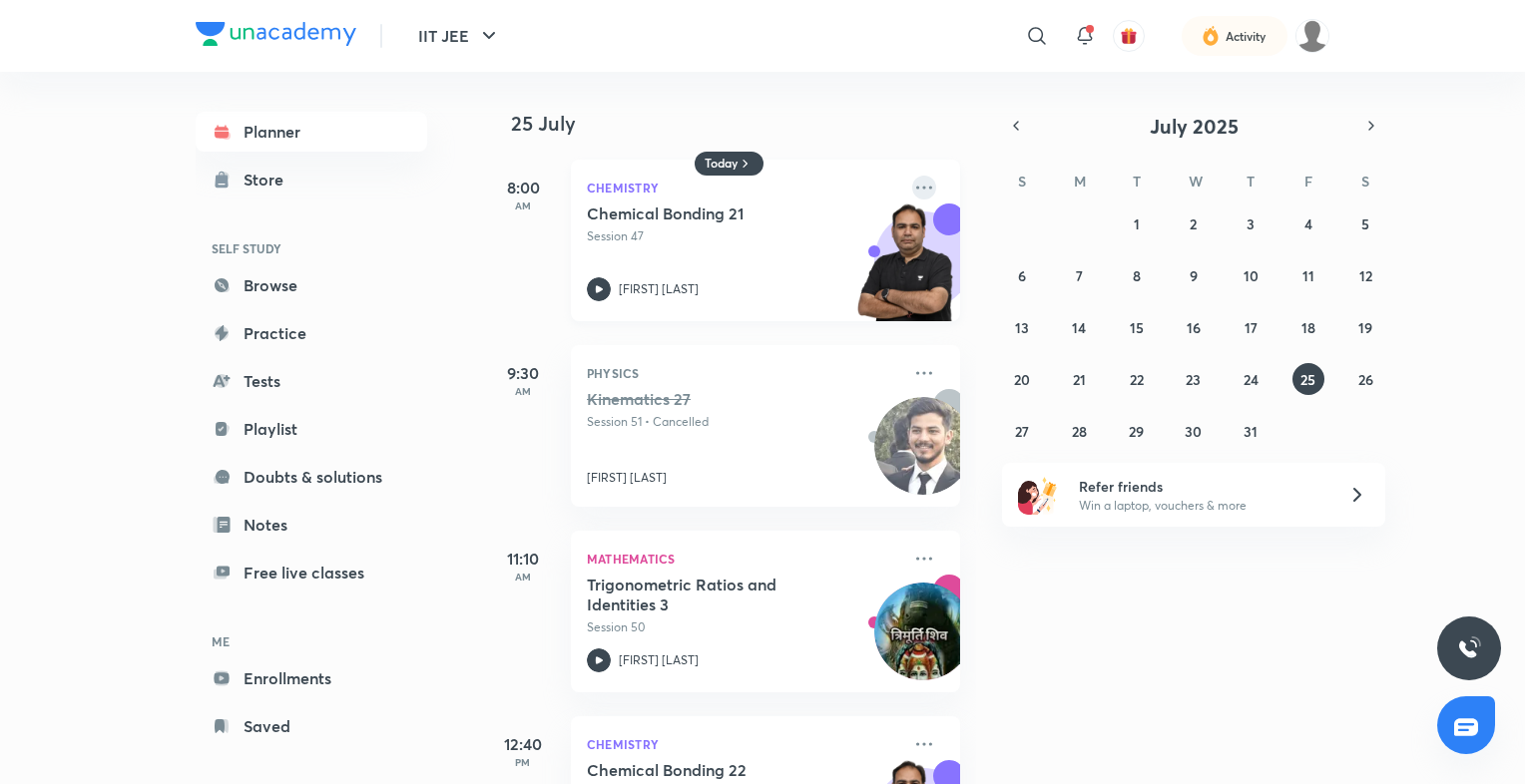click 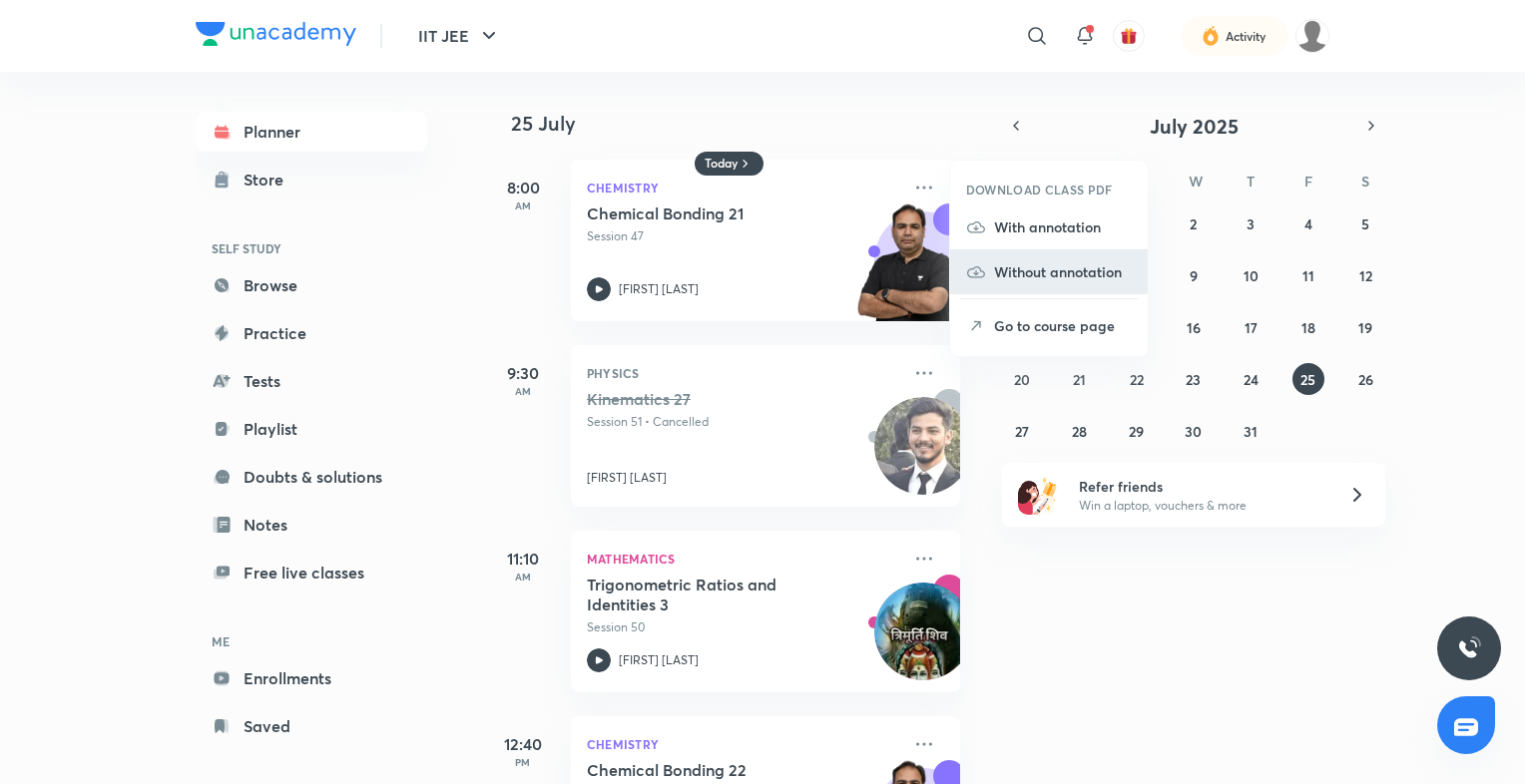 click on "Without annotation" at bounding box center [1049, 271] 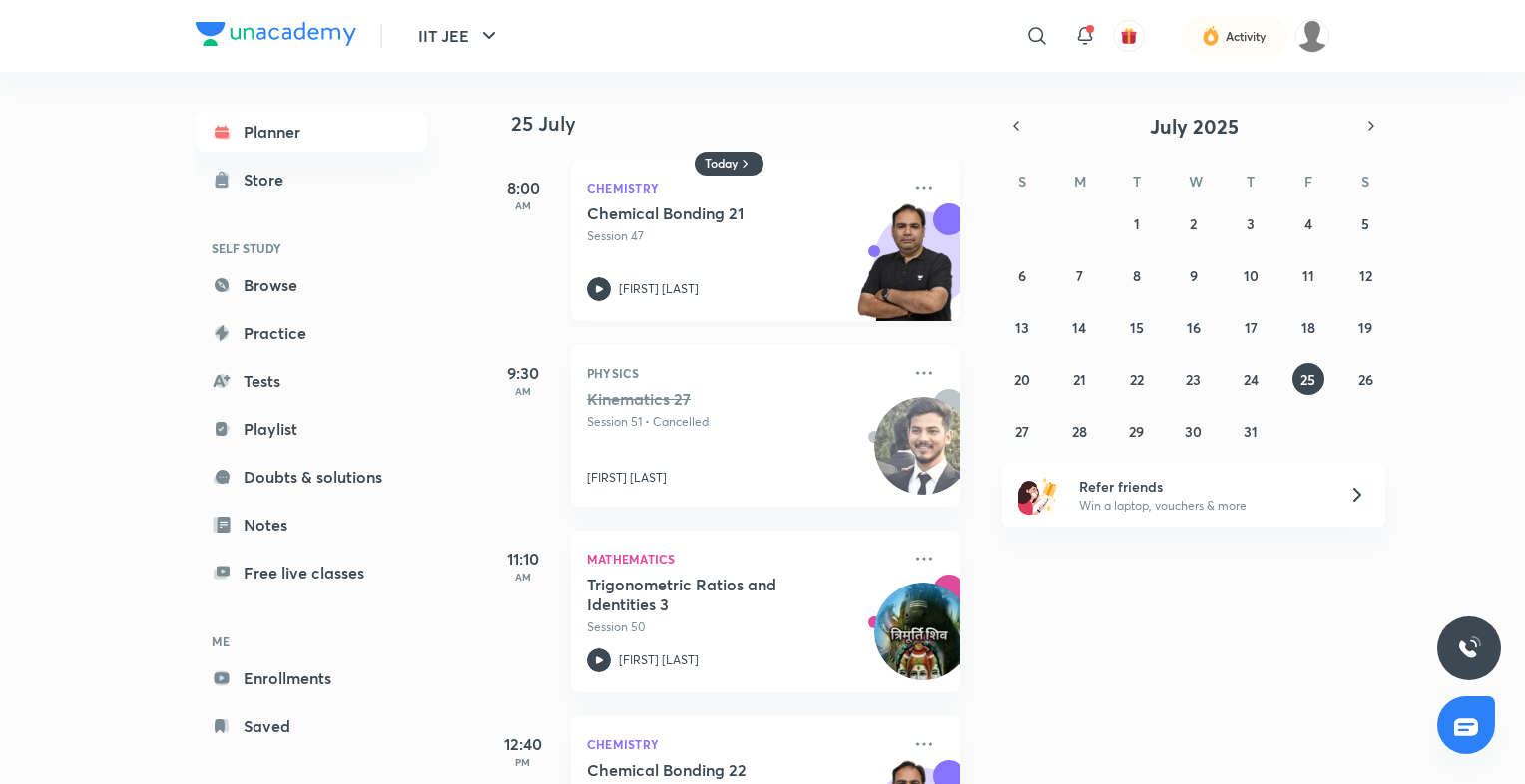 click on "Chemical Bonding 21 Session 47" at bounding box center (744, 224) 